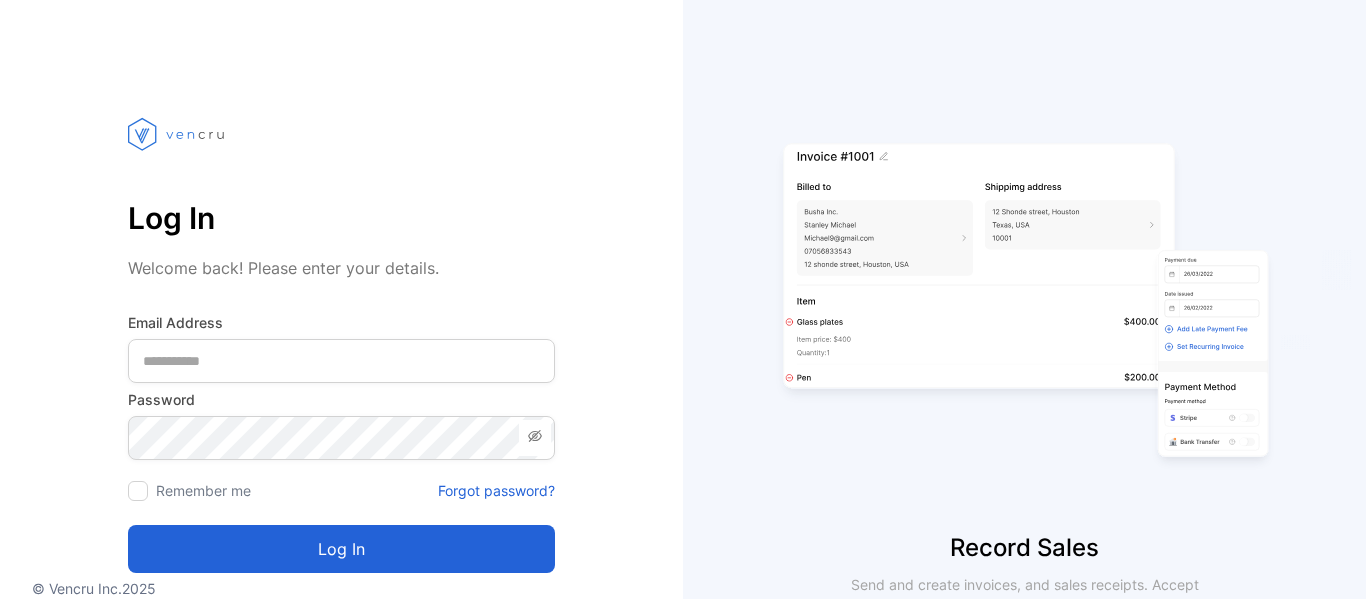 scroll, scrollTop: 0, scrollLeft: 0, axis: both 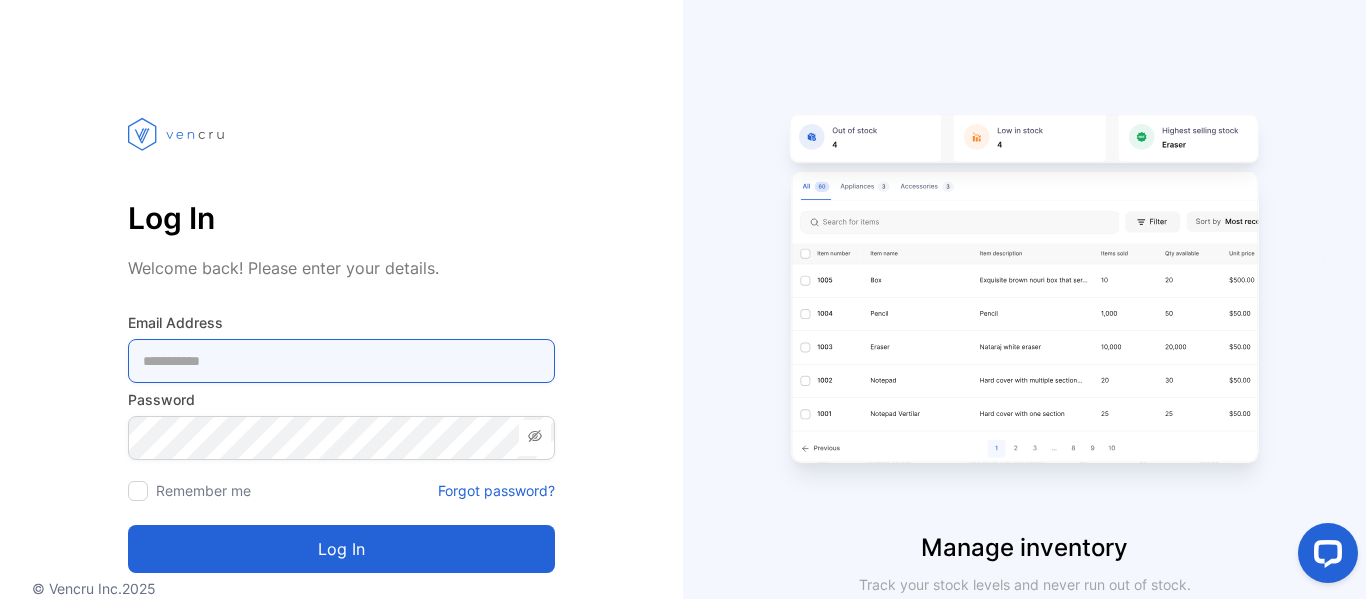 click at bounding box center [341, 361] 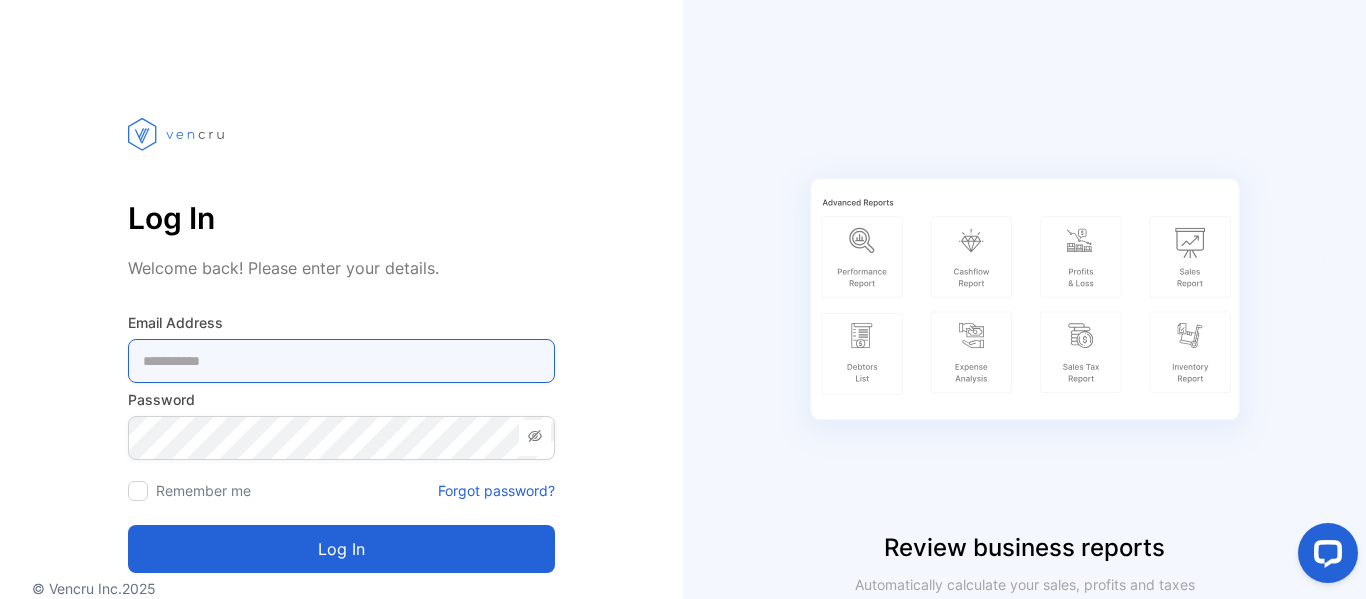 click at bounding box center [341, 361] 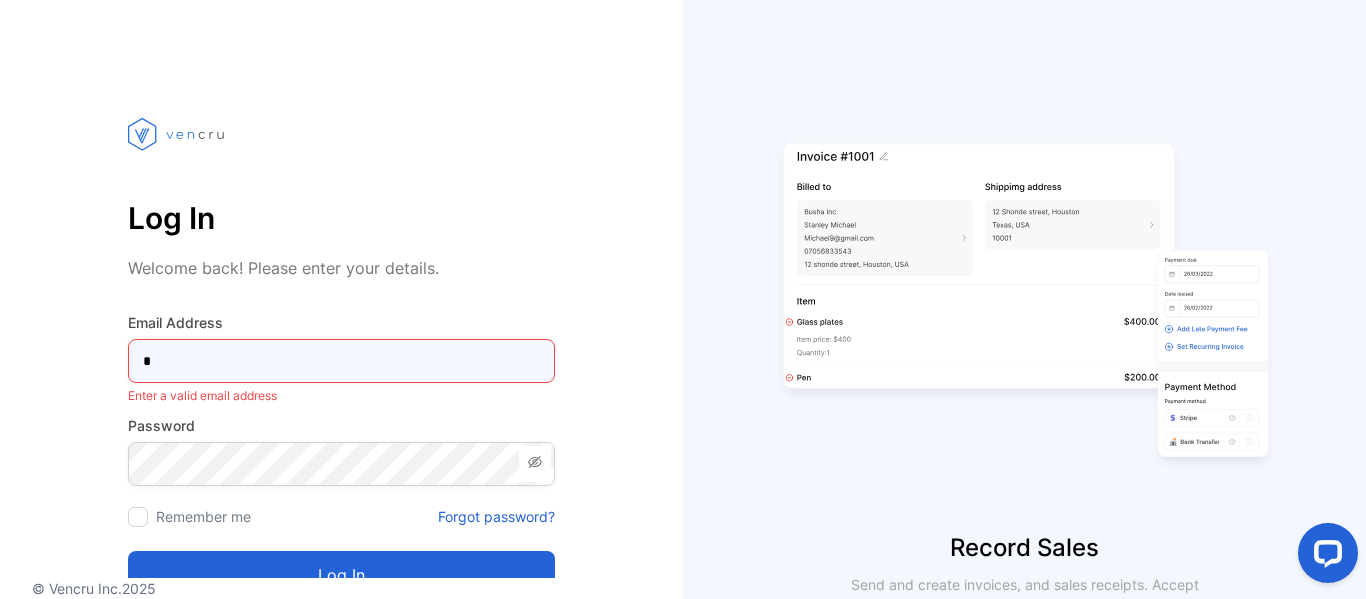 type on "**********" 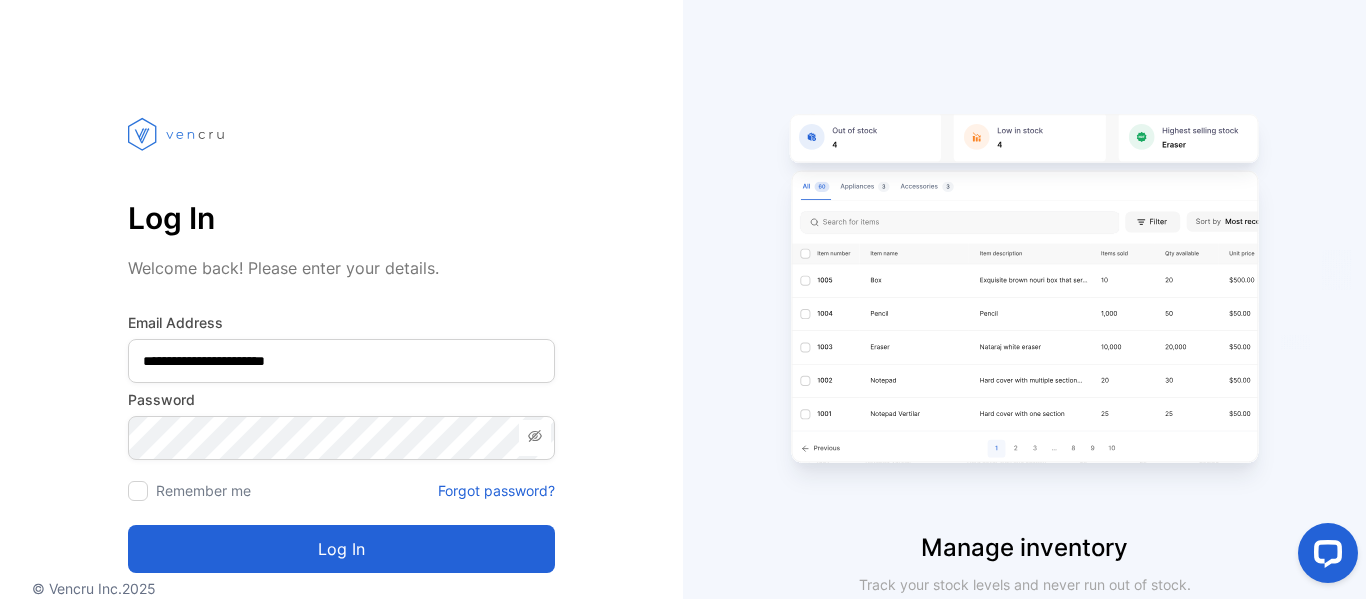 click on "Log in" at bounding box center (341, 549) 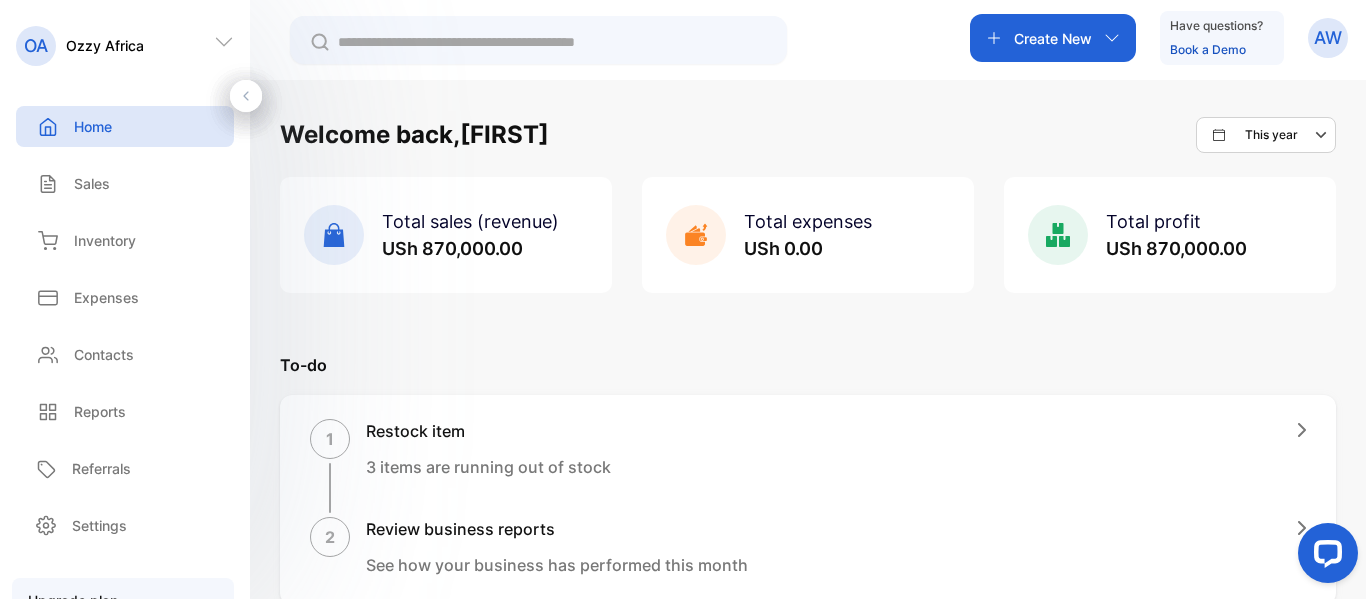 click on "Create New" at bounding box center [1053, 38] 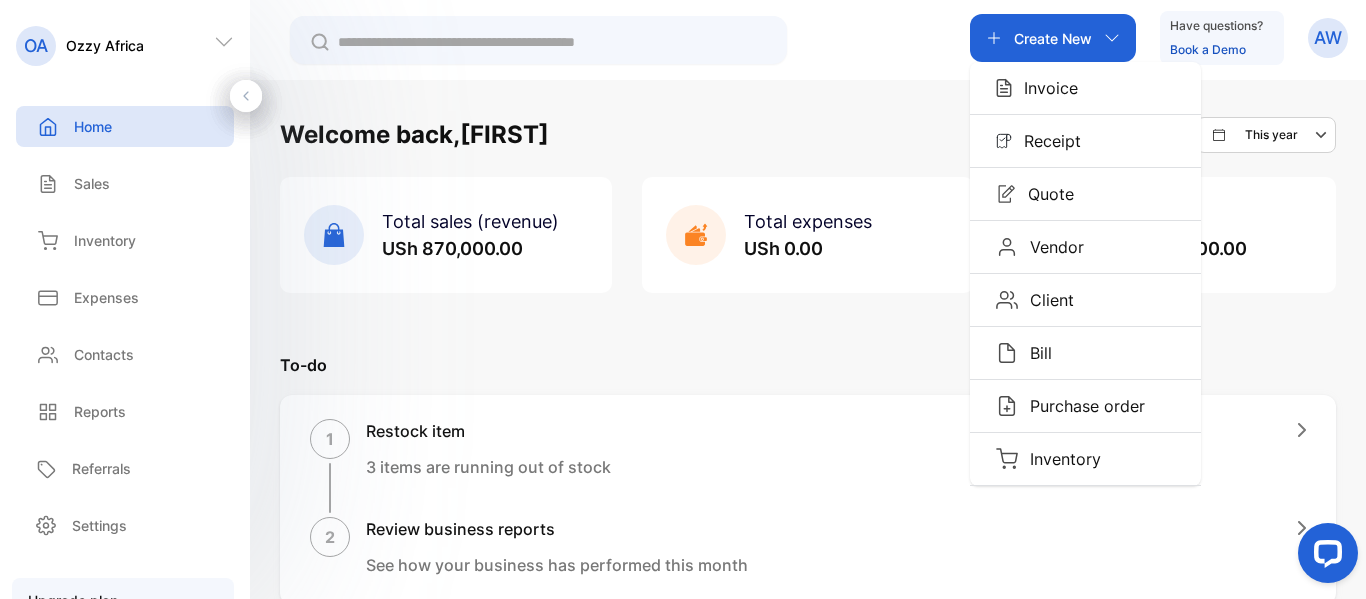click on "Welcome back, [FIRST] This year Total sales (revenue) USh 870,000.00 Total expenses USh 0.00 Total profit USh 870,000.00 Let's get you started Watch tutorials Set up your business profile Upload your business logo, address, and more Add your products or services Upload the items you sell to your inventory Record an invoice or receipt Create and send invoices or sales receipts to your customers Review your business reports Review and track your profits, sales, debtors, and more To-do 1 Restock item 3 items are running out of stock 2 Review business reports See how your business has performed this month Quick actions send and track invoices get your business report send and track receipts manage your inventory control your expenses manage customers Invite team member Add people in your team to your account Add new member You are trying the Growth plan 12 days till the plan expires Select plan Help center Documentation Explore our guides, tutorials and videos of all Vencru features Get familiar Open the chat" at bounding box center [808, 872] 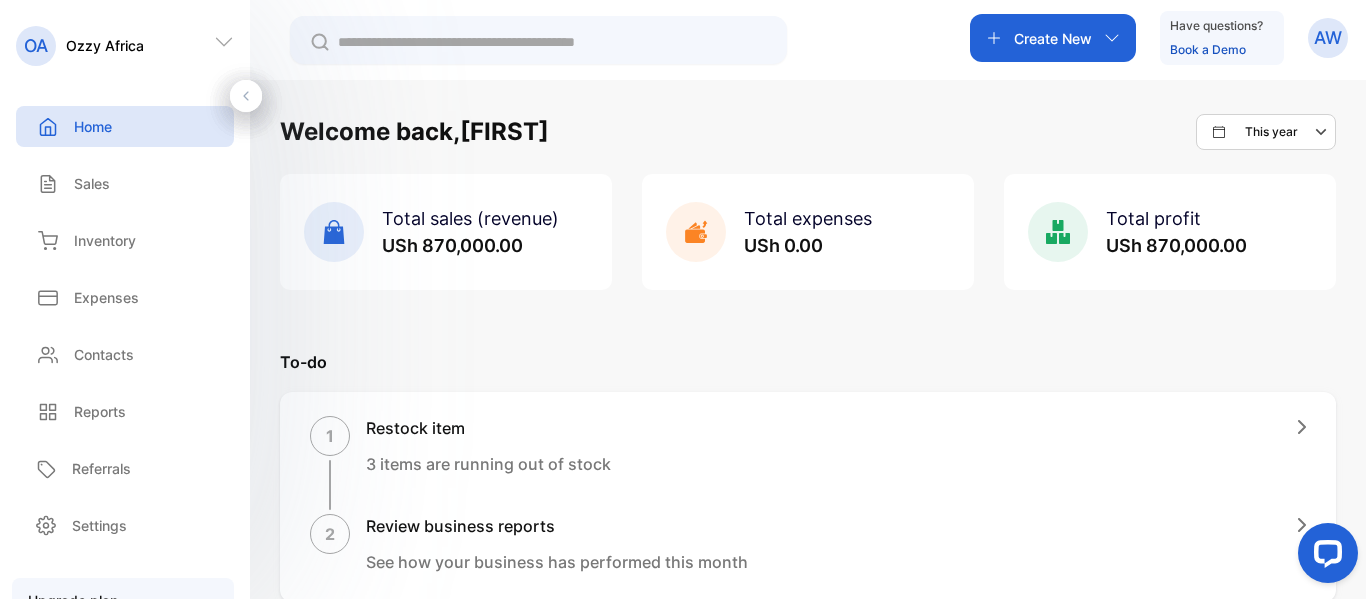 scroll, scrollTop: 0, scrollLeft: 0, axis: both 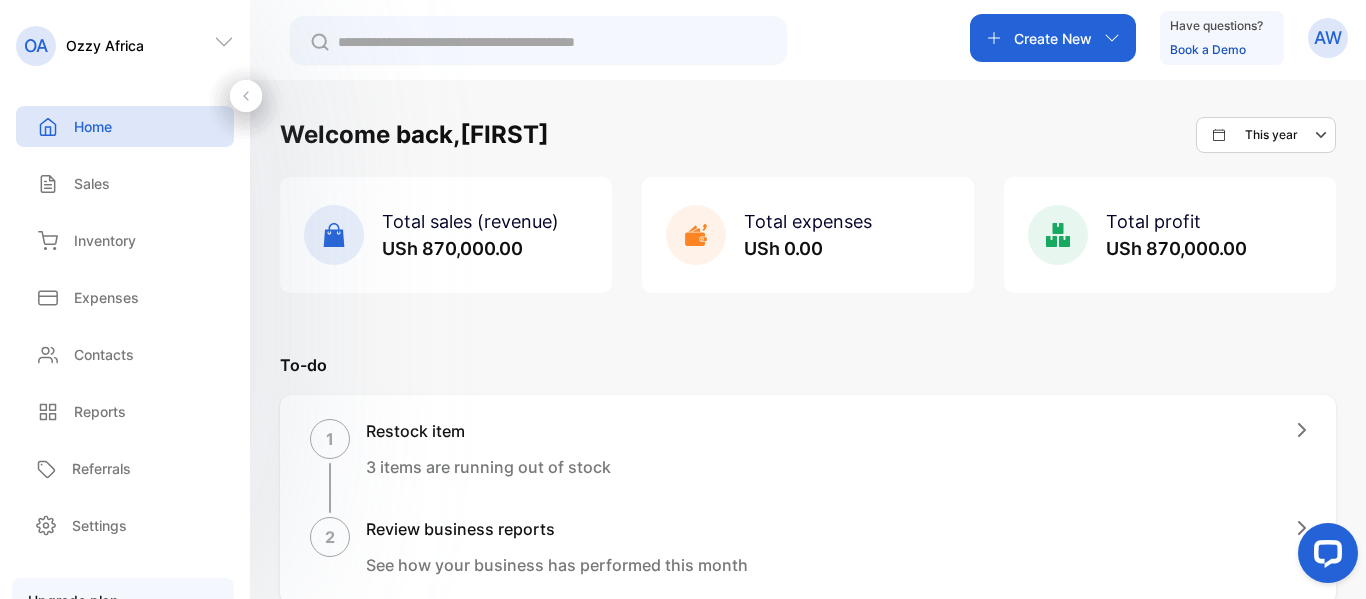 click on "USh 870,000.00" at bounding box center [452, 248] 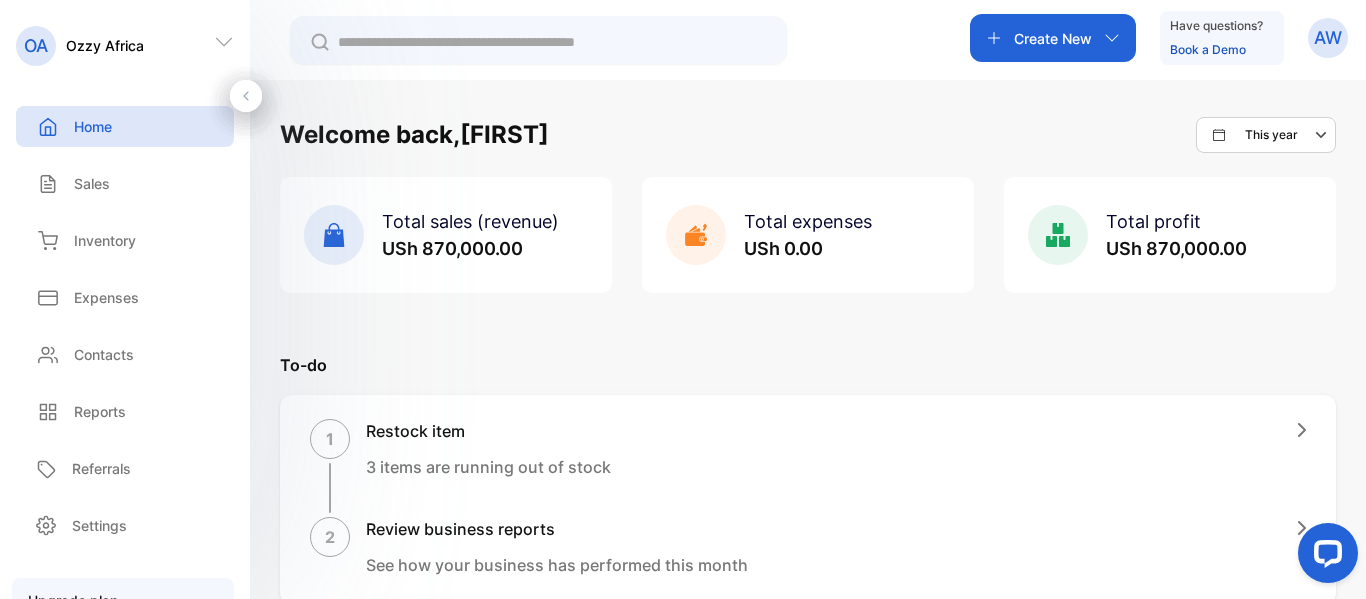 click on "Create New" at bounding box center [1053, 38] 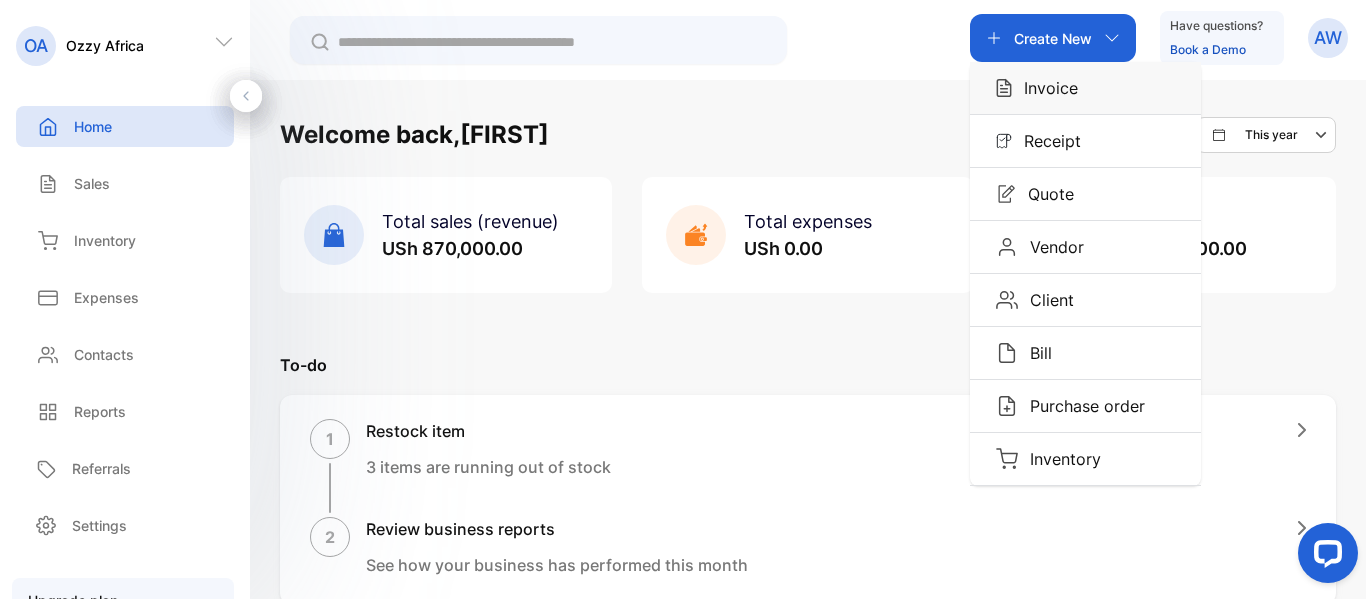click on "Invoice" at bounding box center (1045, 88) 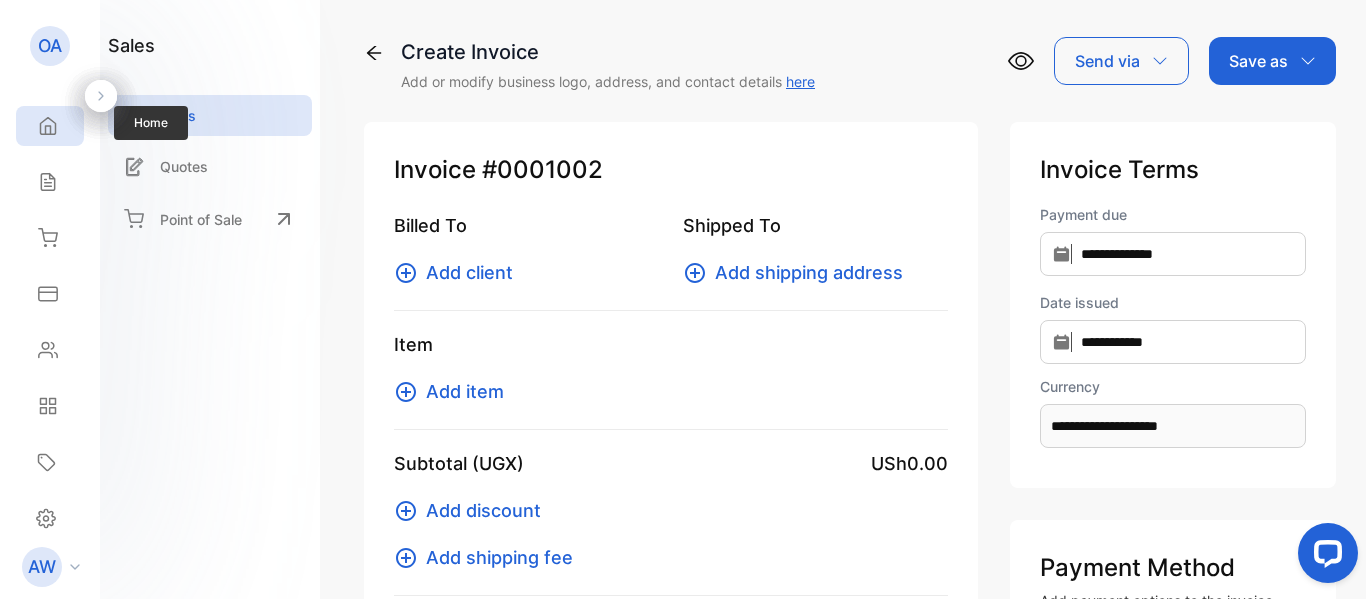 click at bounding box center (48, 126) 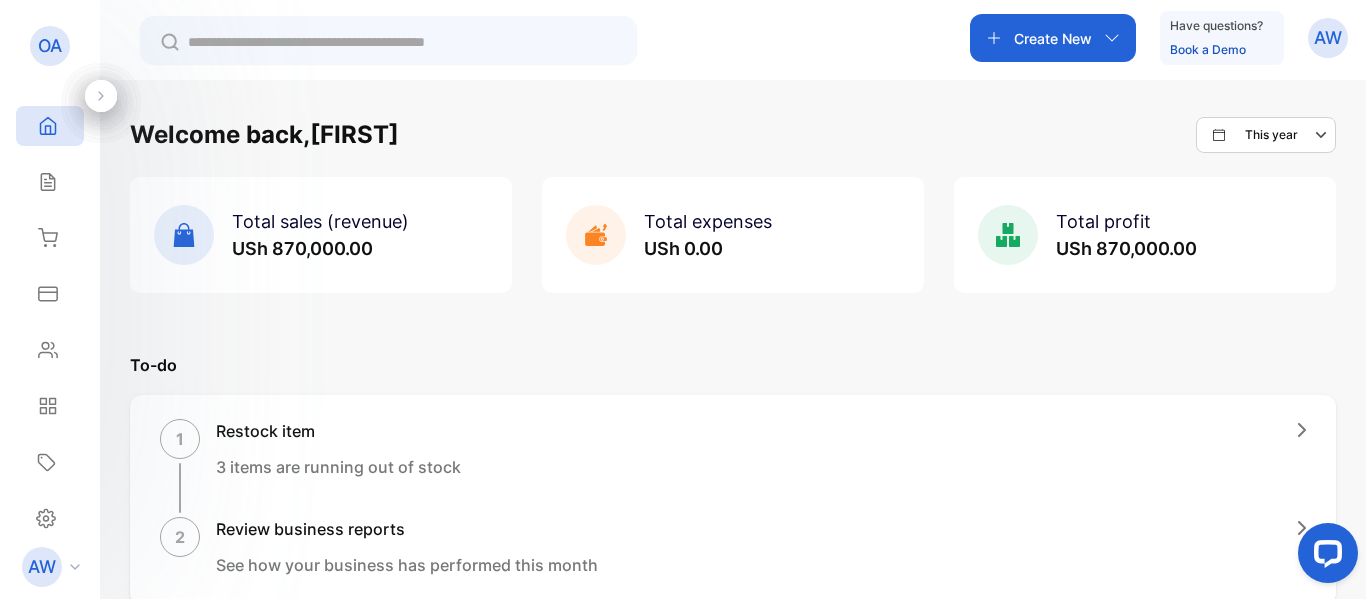 click on "Welcome back, [FIRST] This year Total sales (revenue) USh 870,000.00 Total expenses USh 0.00 Total profit USh 870,000.00 Let's get you started Watch tutorials Set up your business profile Upload your business logo, address, and more Add your products or services Upload the items you sell to your inventory Record an invoice or receipt Create and send invoices or sales receipts to your customers Review your business reports Review and track your profits, sales, debtors, and more To-do 1 Restock item 3 items are running out of stock 2 Review business reports See how your business has performed this month Quick actions send and track invoices get your business report send and track receipts manage your inventory control your expenses manage customers Invite team member Add people in your team to your account Add new member You are trying the Growth plan 12 days till the plan expires Select plan Help center Documentation Explore our guides, tutorials and videos of all Vencru features Get familiar Open the chat" at bounding box center [733, 872] 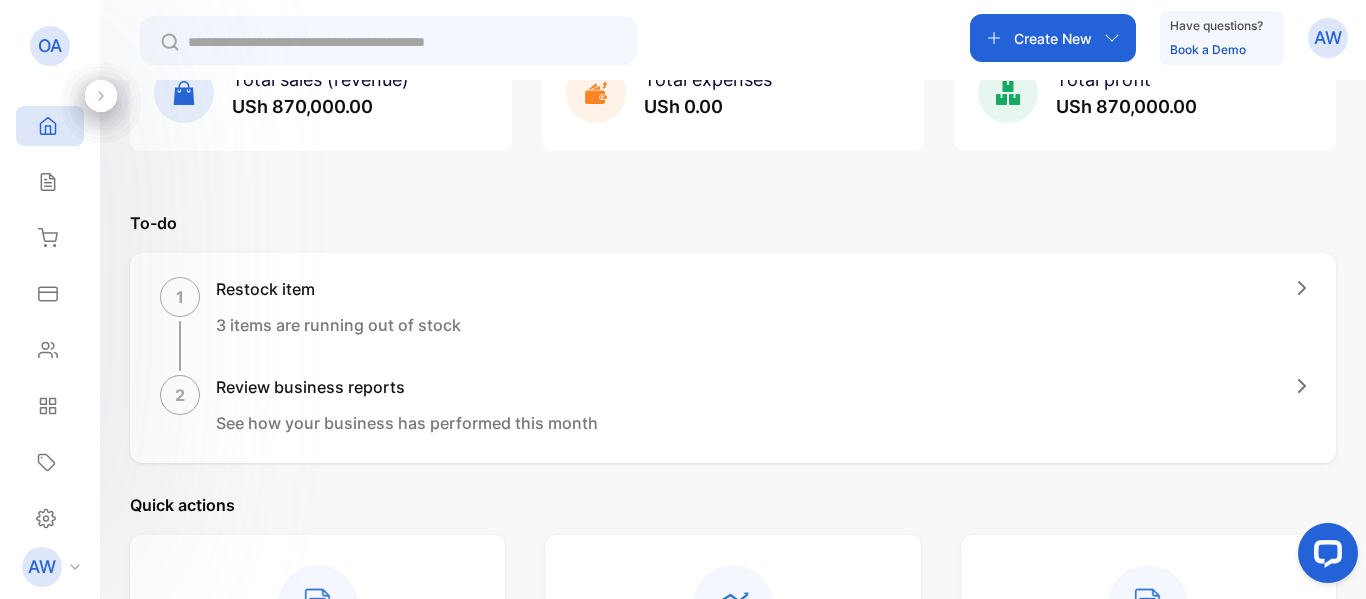 scroll, scrollTop: 0, scrollLeft: 0, axis: both 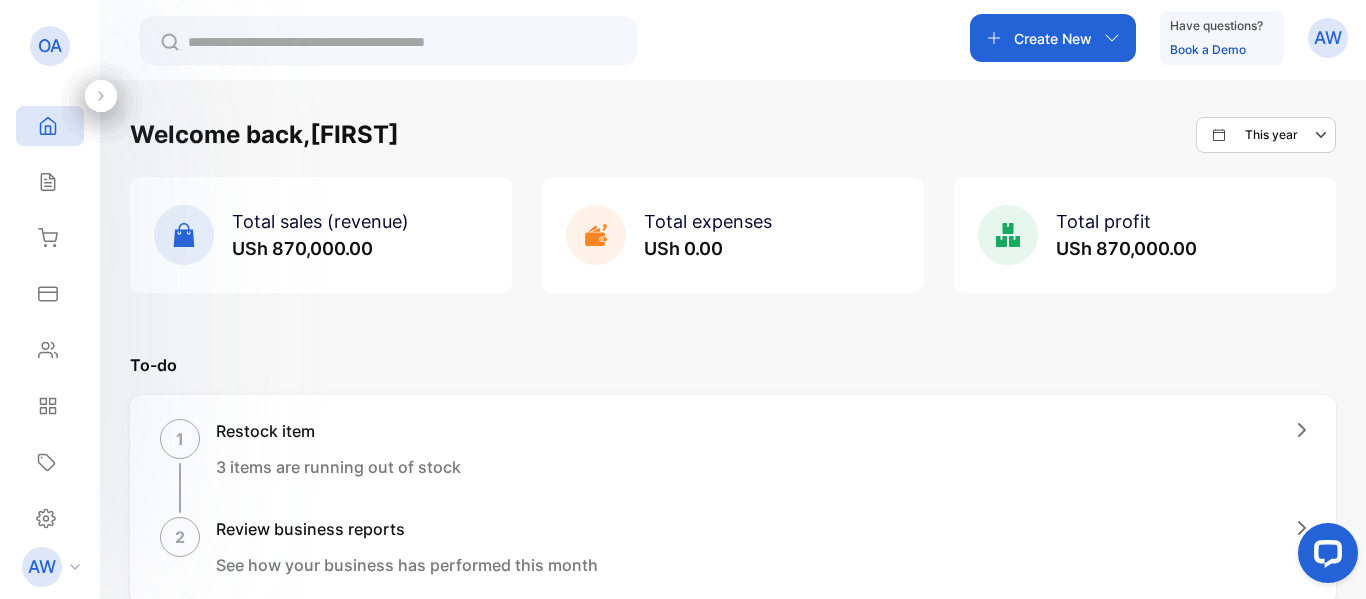 click on "USh 870,000.00" at bounding box center (302, 248) 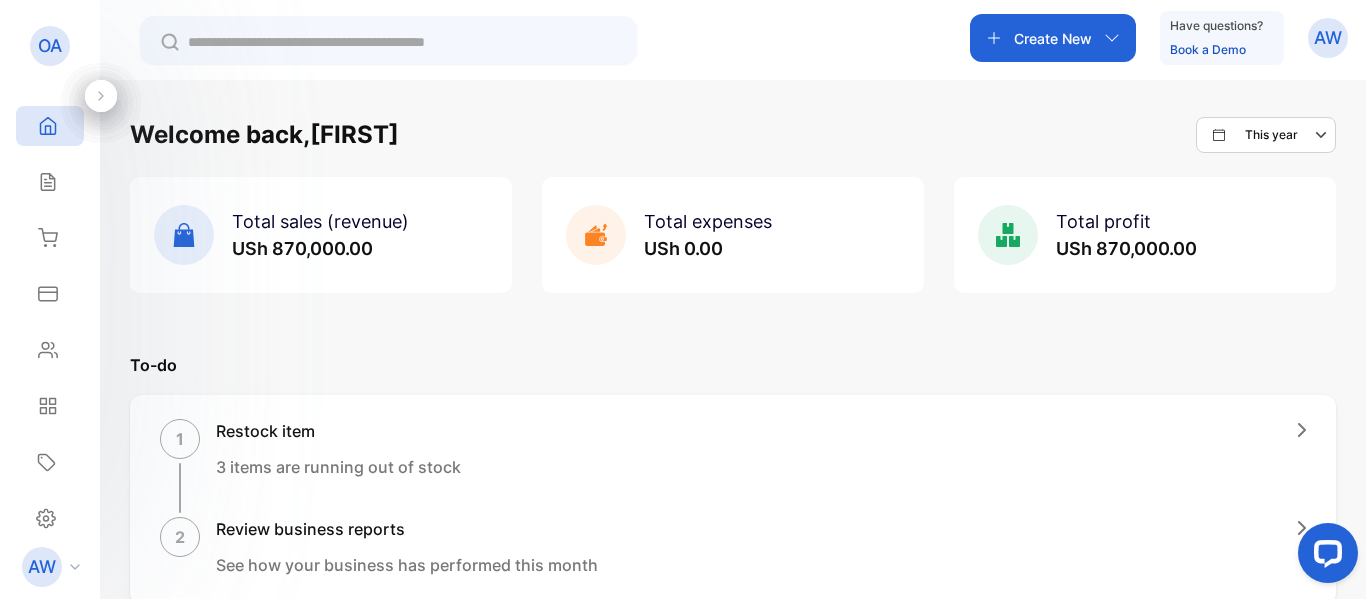 click at bounding box center (101, 96) 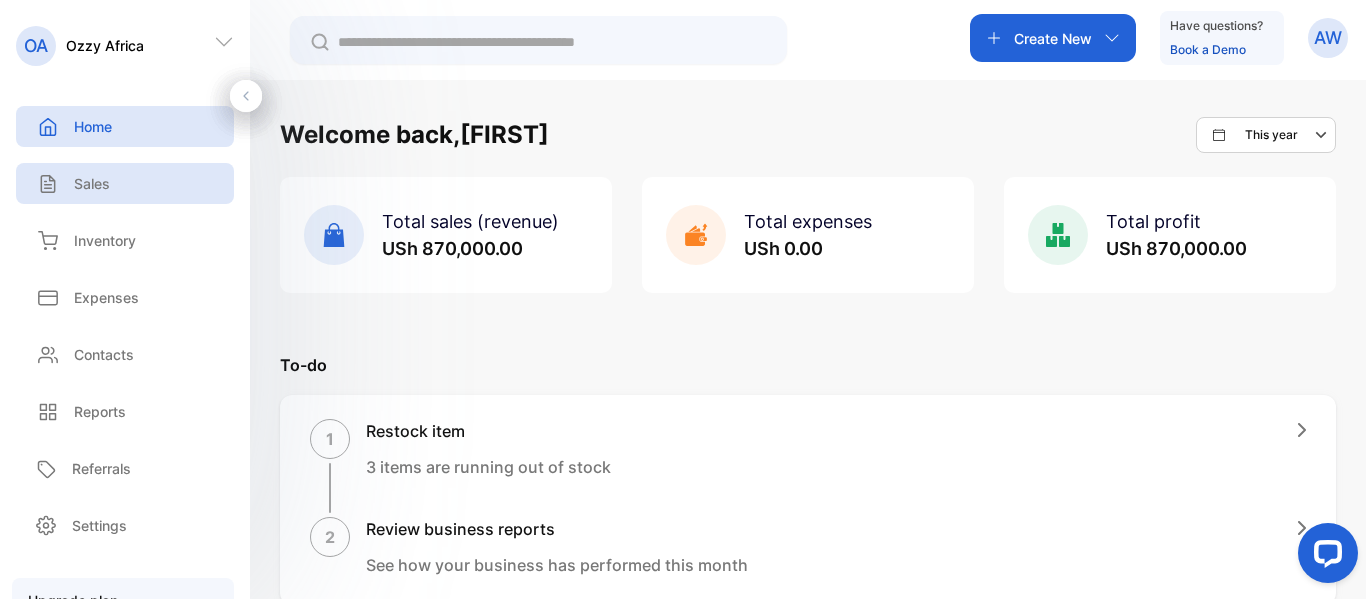 click on "Sales" at bounding box center [125, 183] 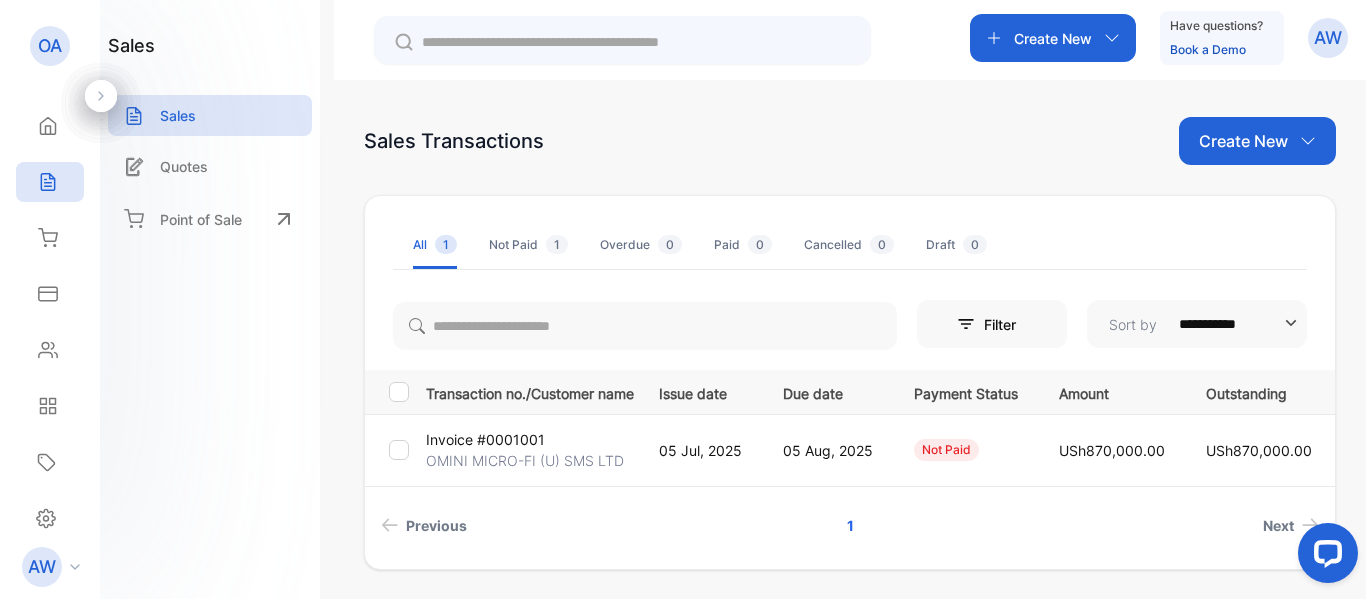 click on "OMINI MICRO-FI (U)  SMS LTD" at bounding box center [525, 460] 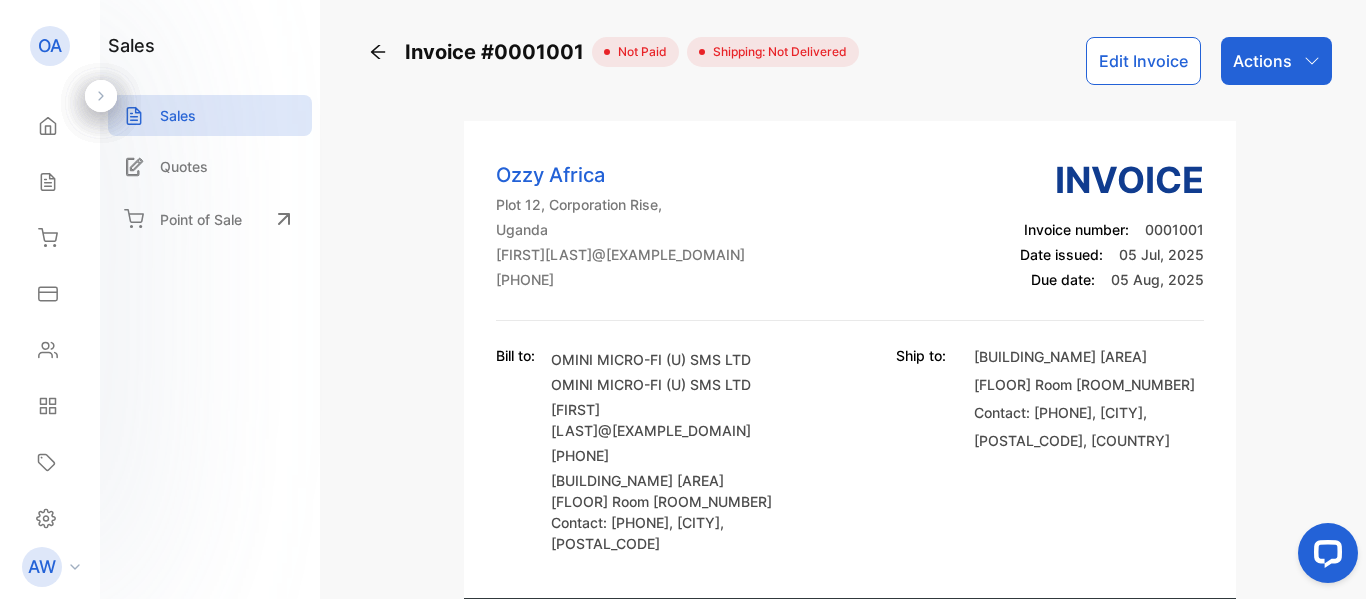 click on "Edit Invoice" at bounding box center (1143, 61) 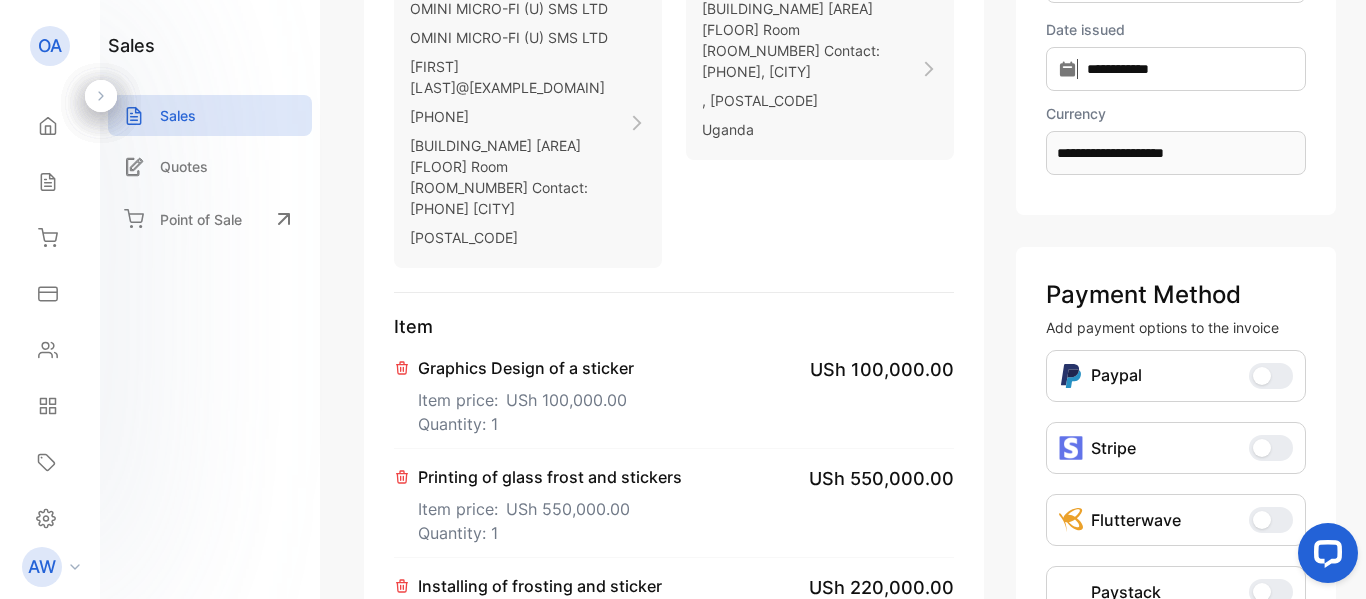 scroll, scrollTop: 300, scrollLeft: 0, axis: vertical 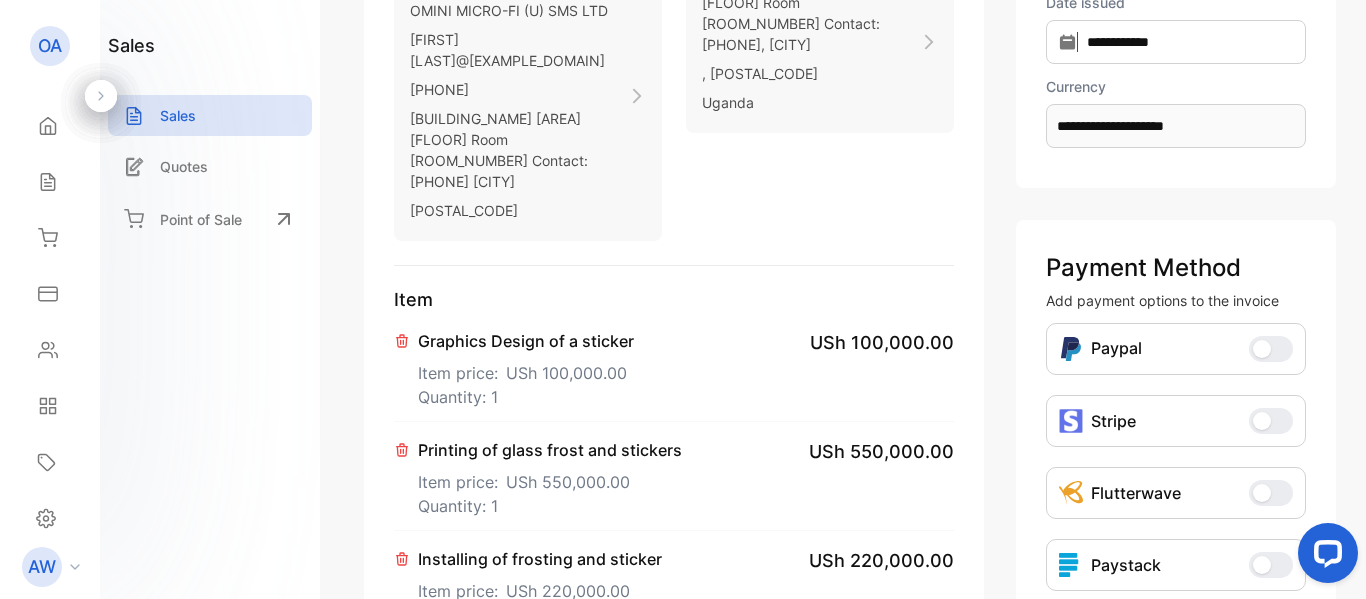 click on "USh 100,000.00" at bounding box center (882, 342) 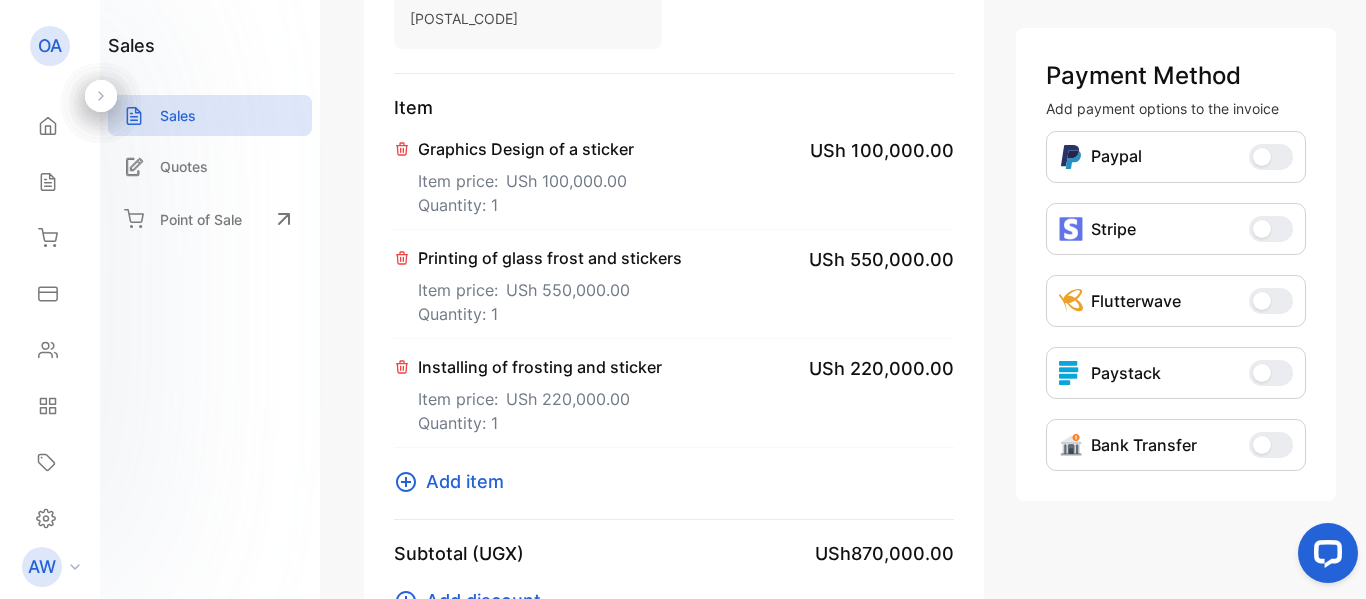 scroll, scrollTop: 500, scrollLeft: 0, axis: vertical 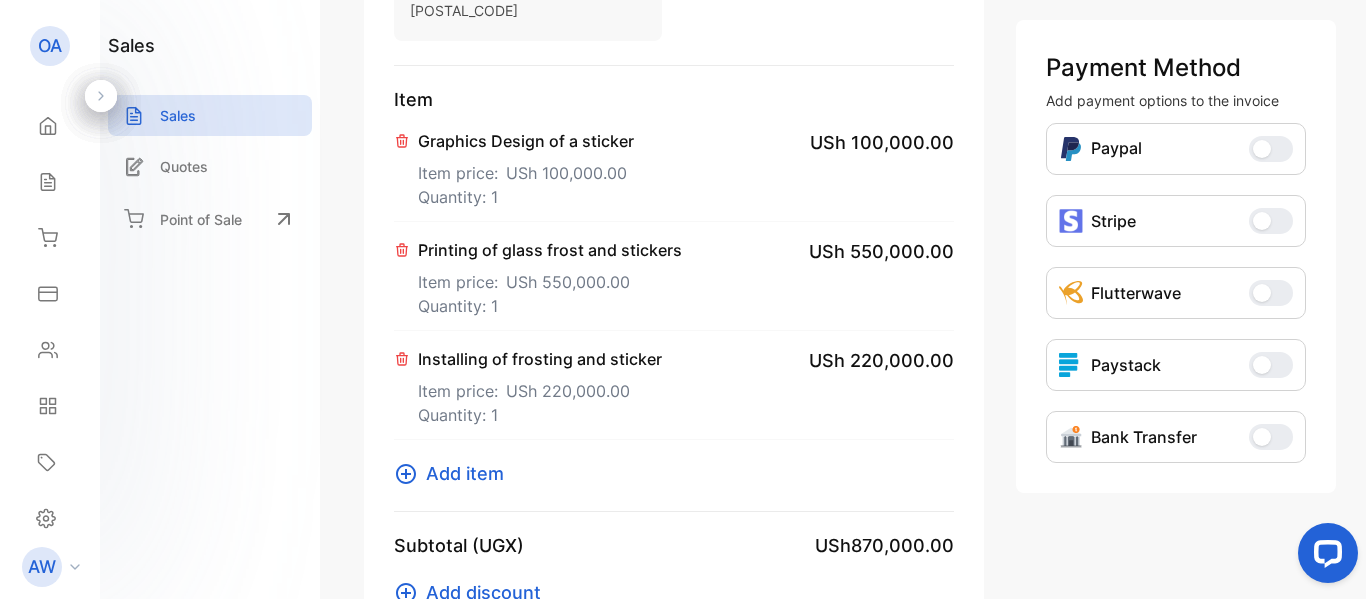 click on "Graphics Design of a sticker" at bounding box center (526, 141) 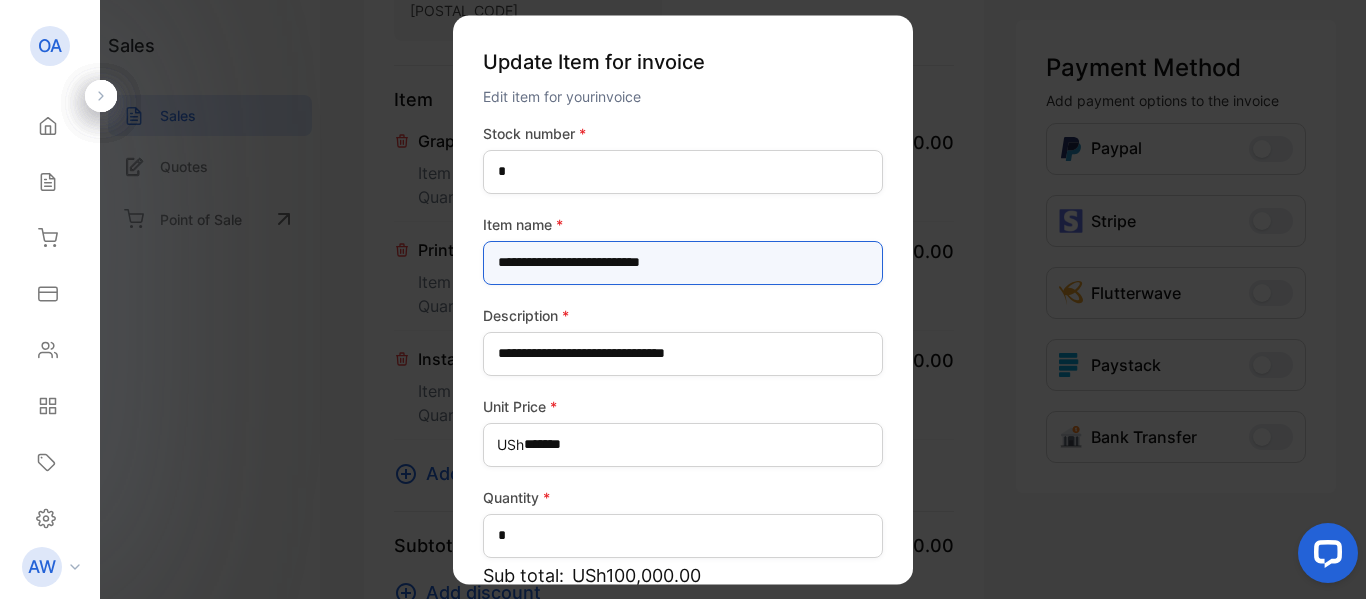 click on "**********" at bounding box center (683, 263) 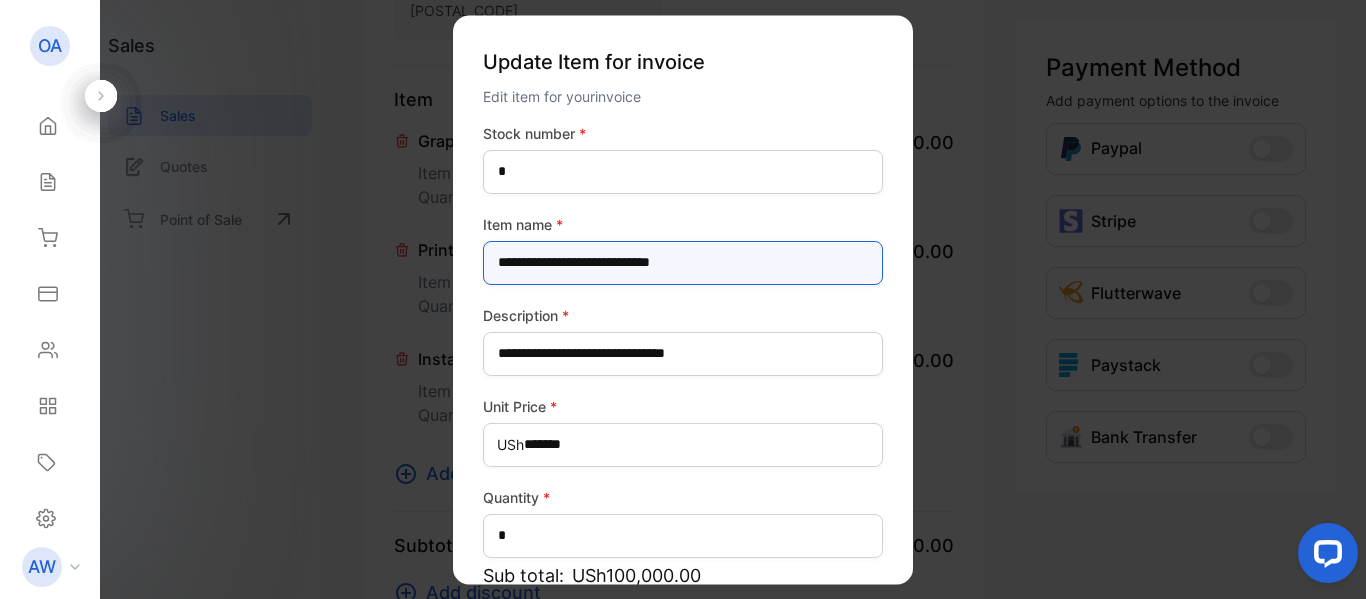type on "**********" 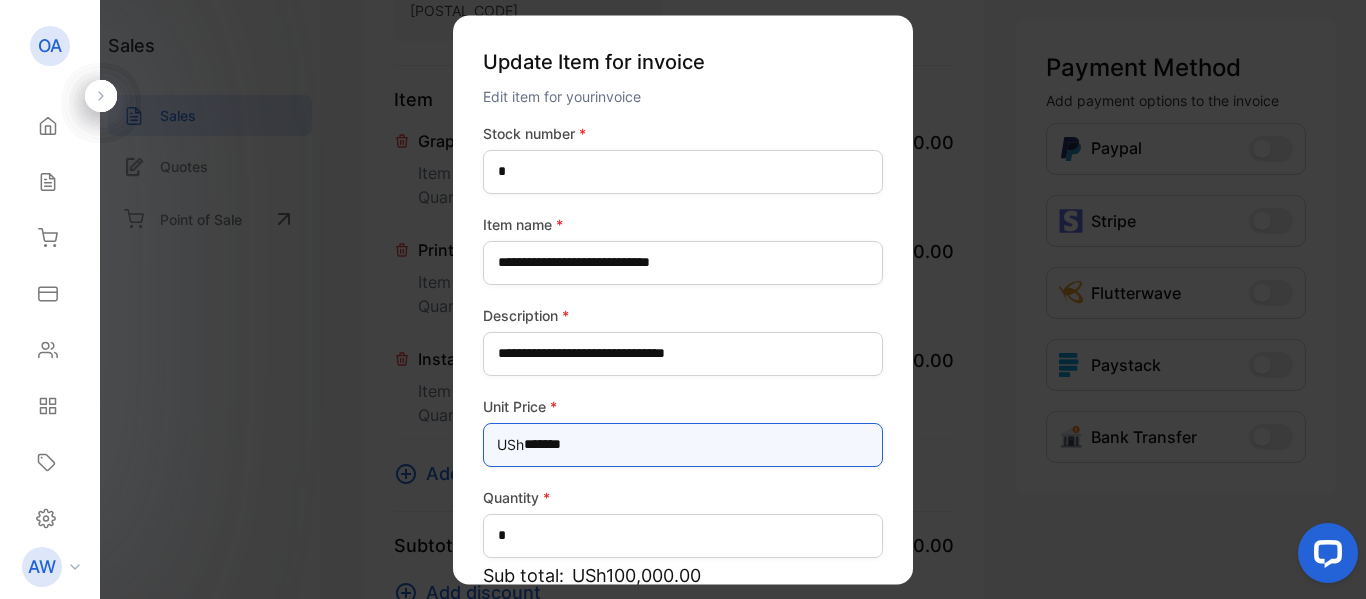 click on "*******" at bounding box center (683, 445) 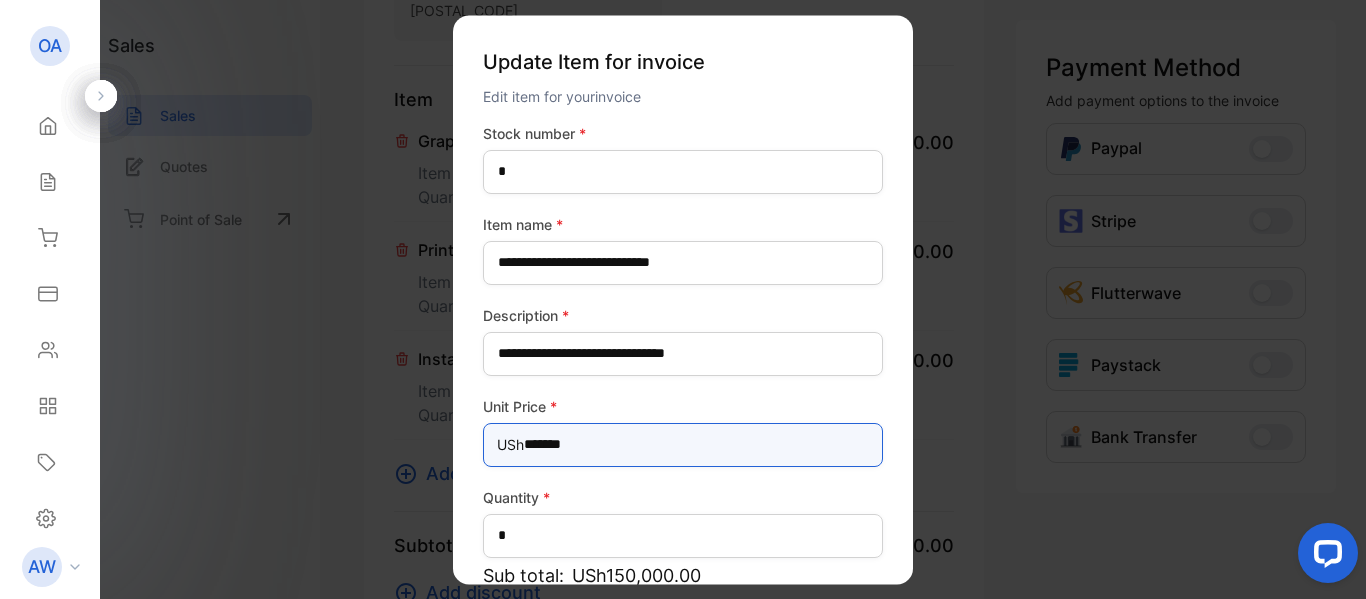 type on "*******" 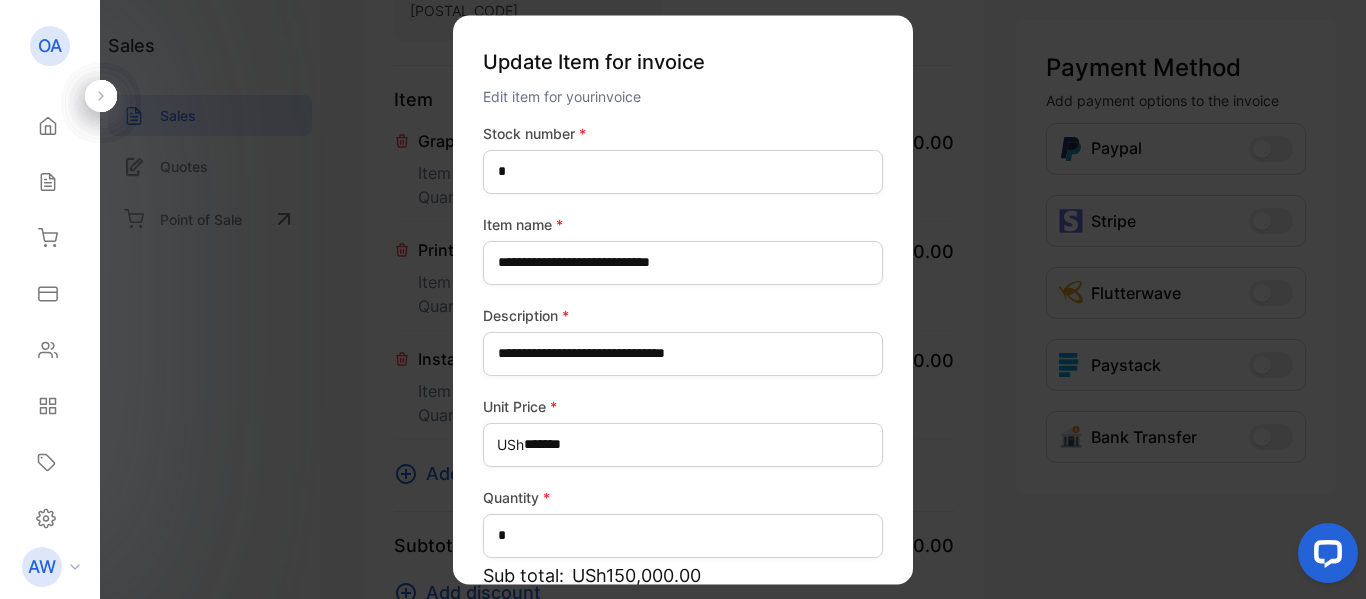 click on "Quantity   *" at bounding box center [683, 497] 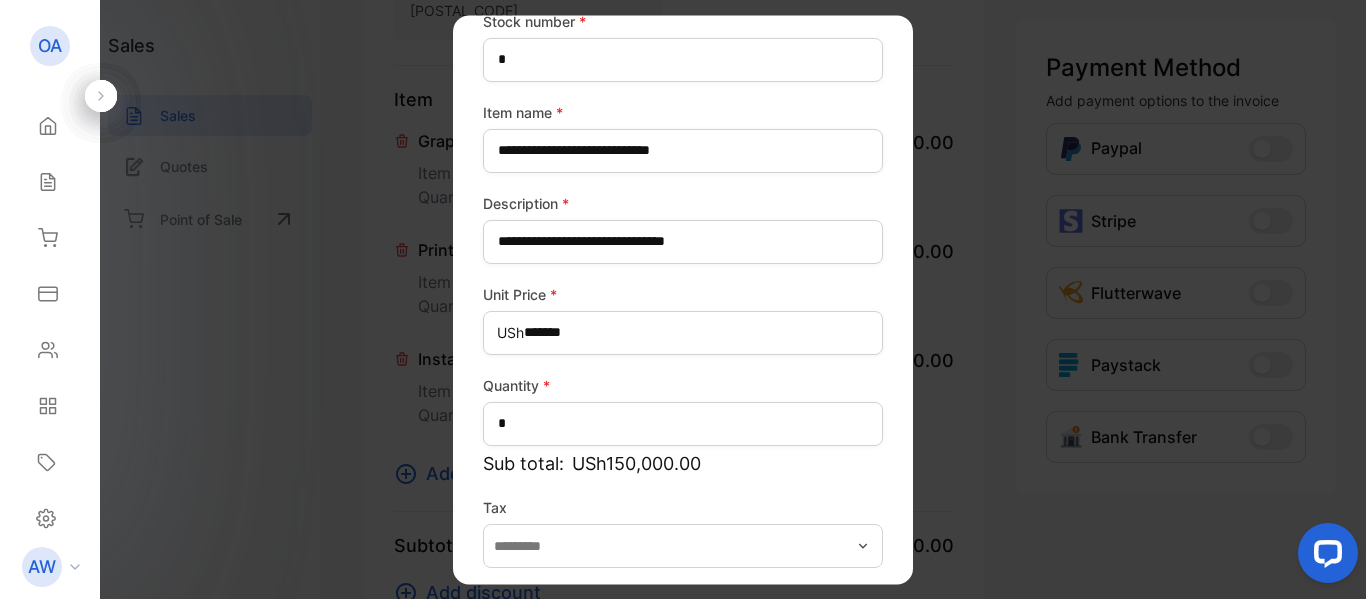 scroll, scrollTop: 196, scrollLeft: 0, axis: vertical 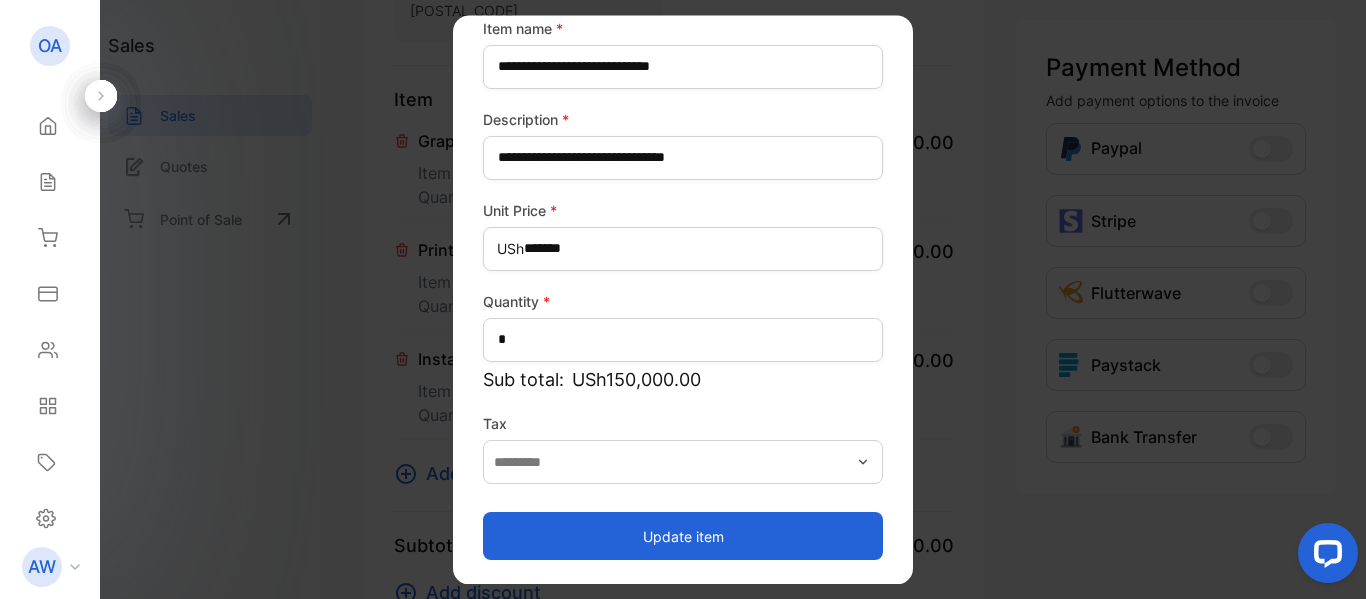 click on "Update item" at bounding box center [683, 536] 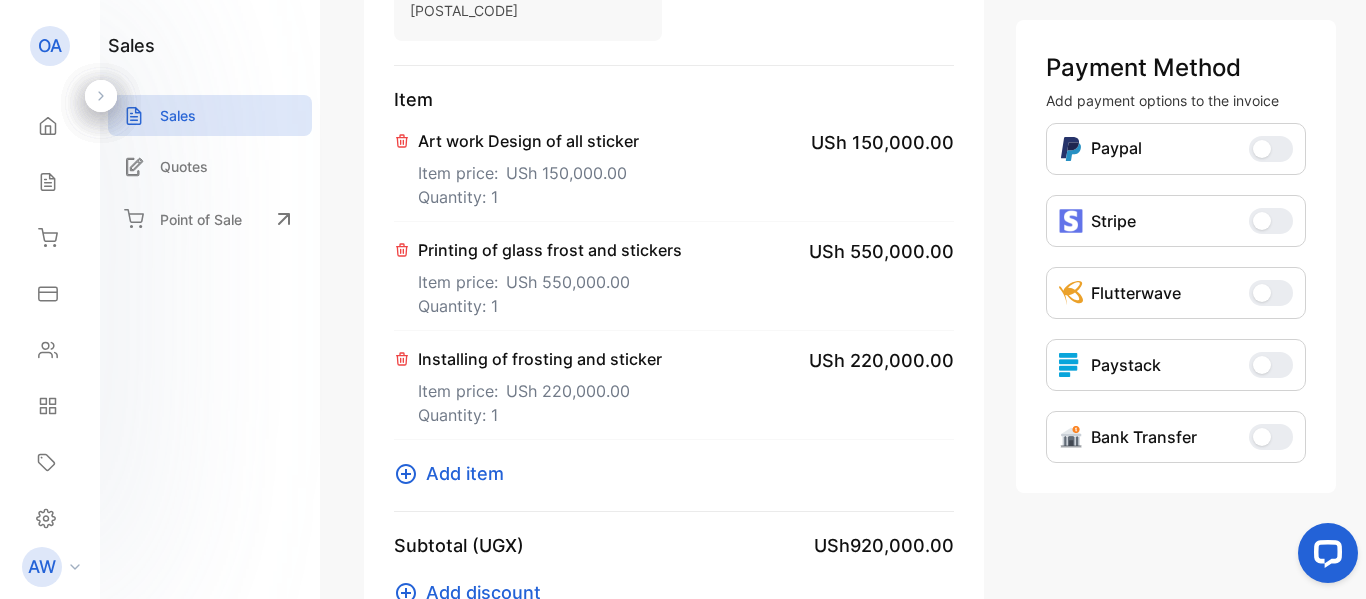click on "Printing of glass frost and stickers" at bounding box center (528, 141) 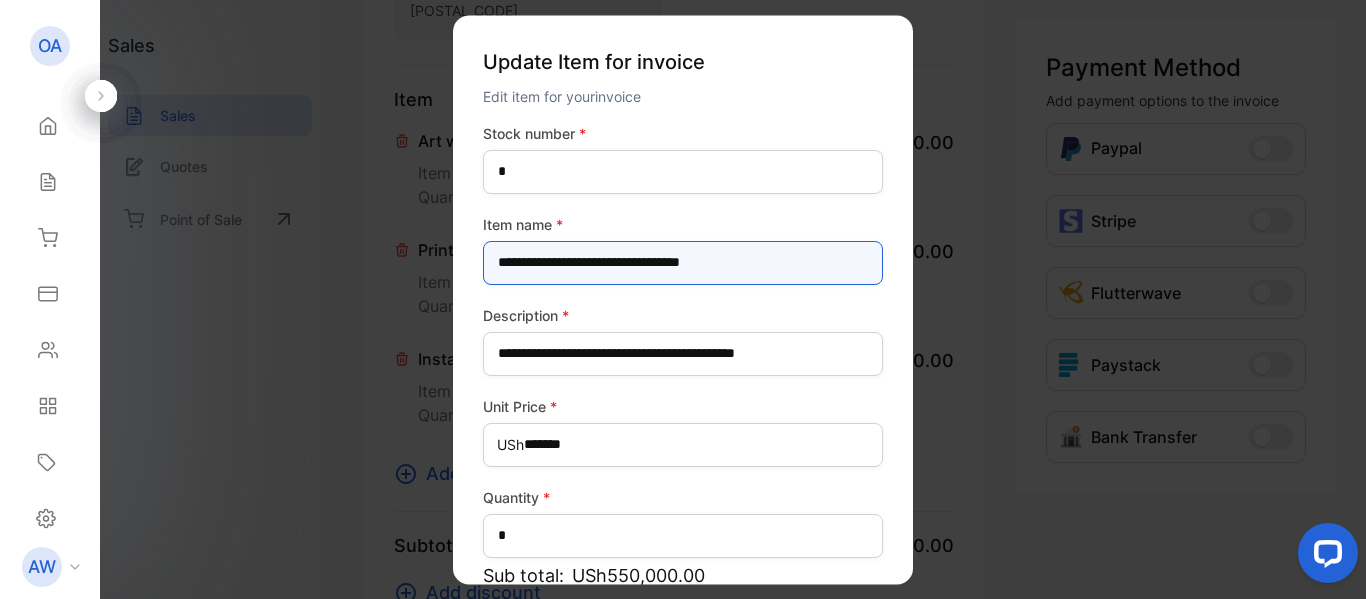 click on "**********" at bounding box center [683, 263] 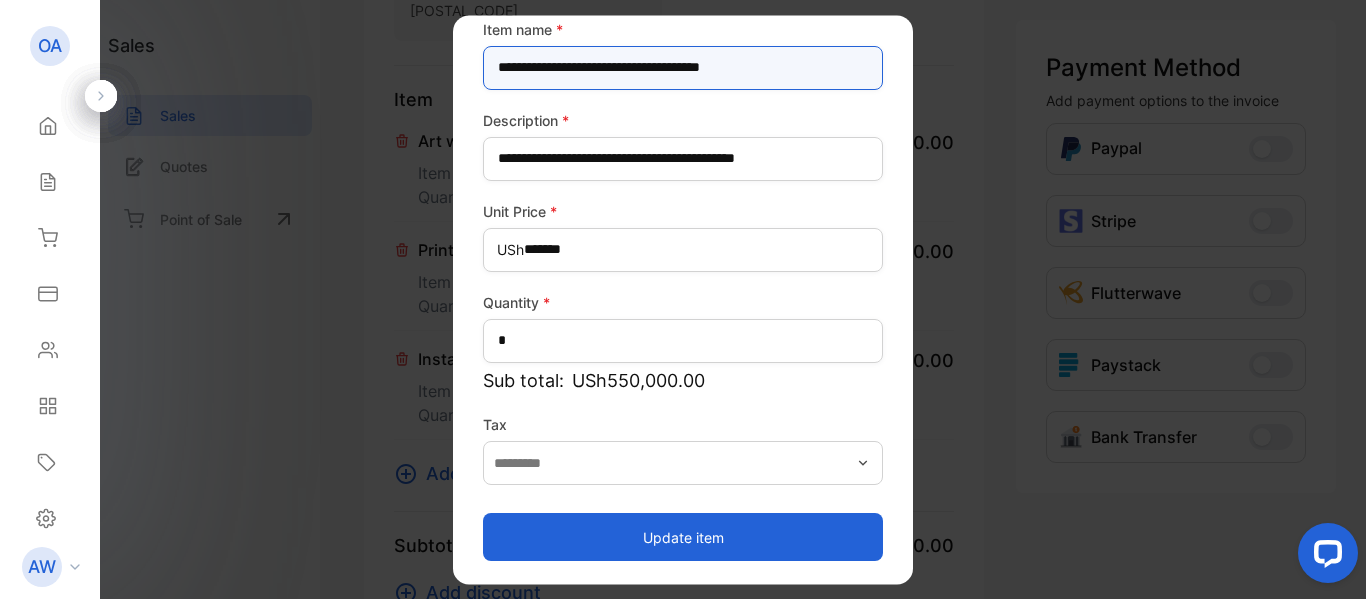 scroll, scrollTop: 196, scrollLeft: 0, axis: vertical 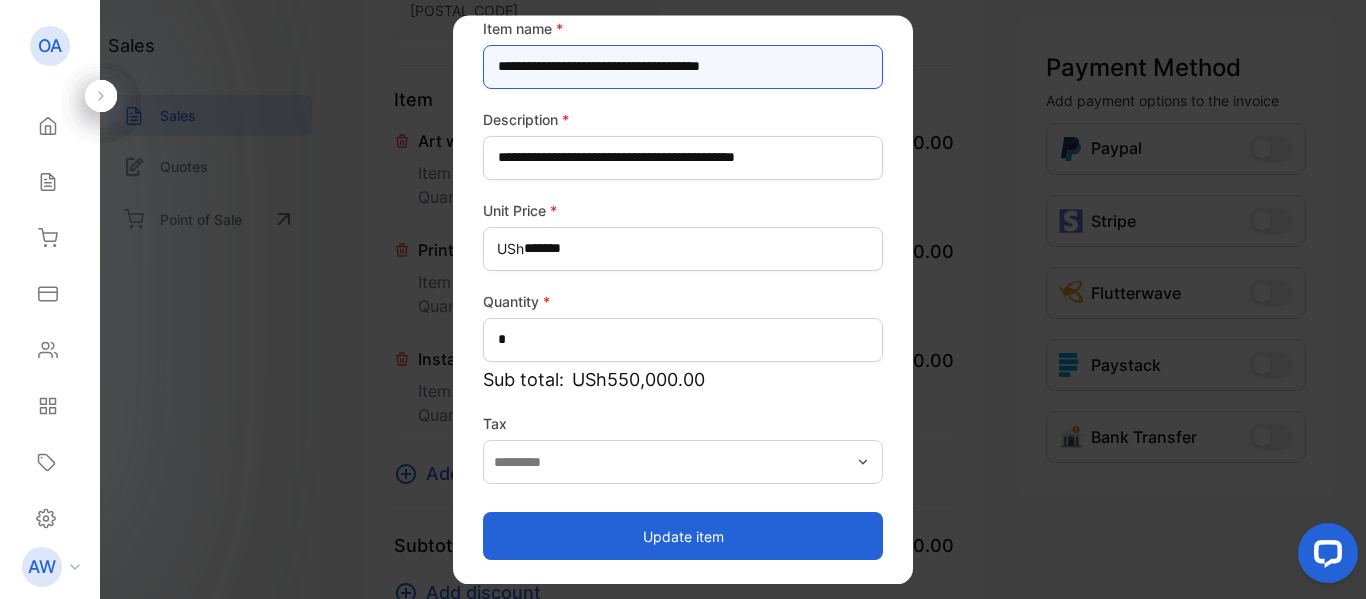 type on "**********" 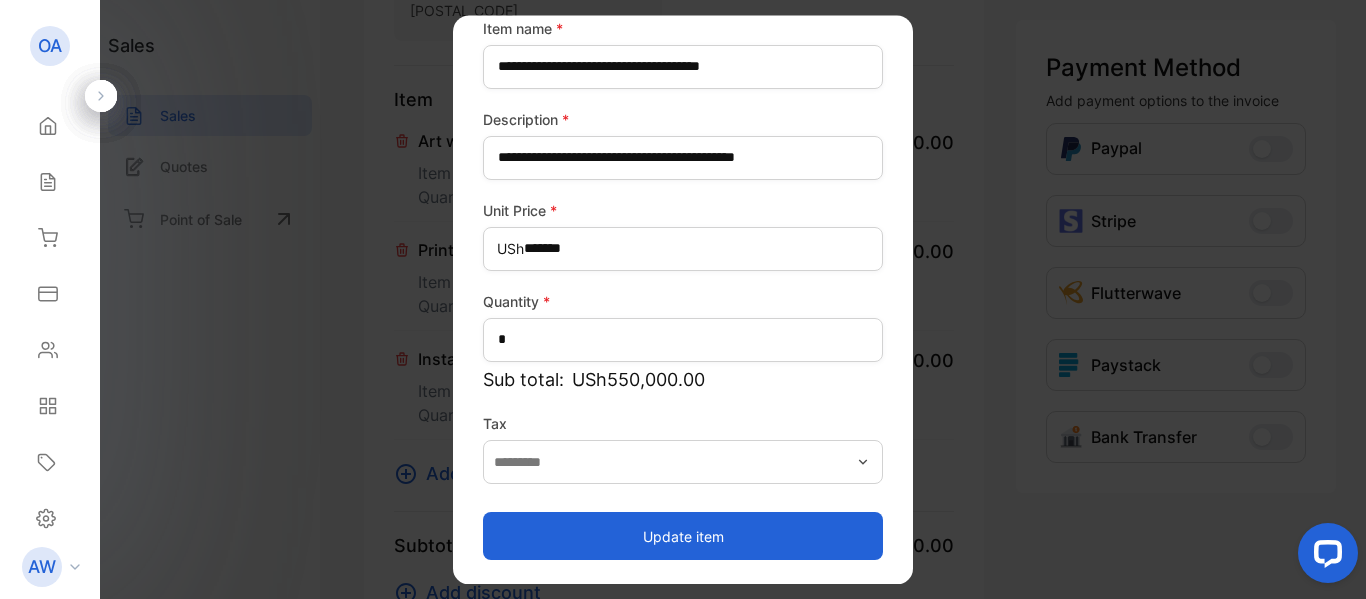 click on "USh" at bounding box center (510, 248) 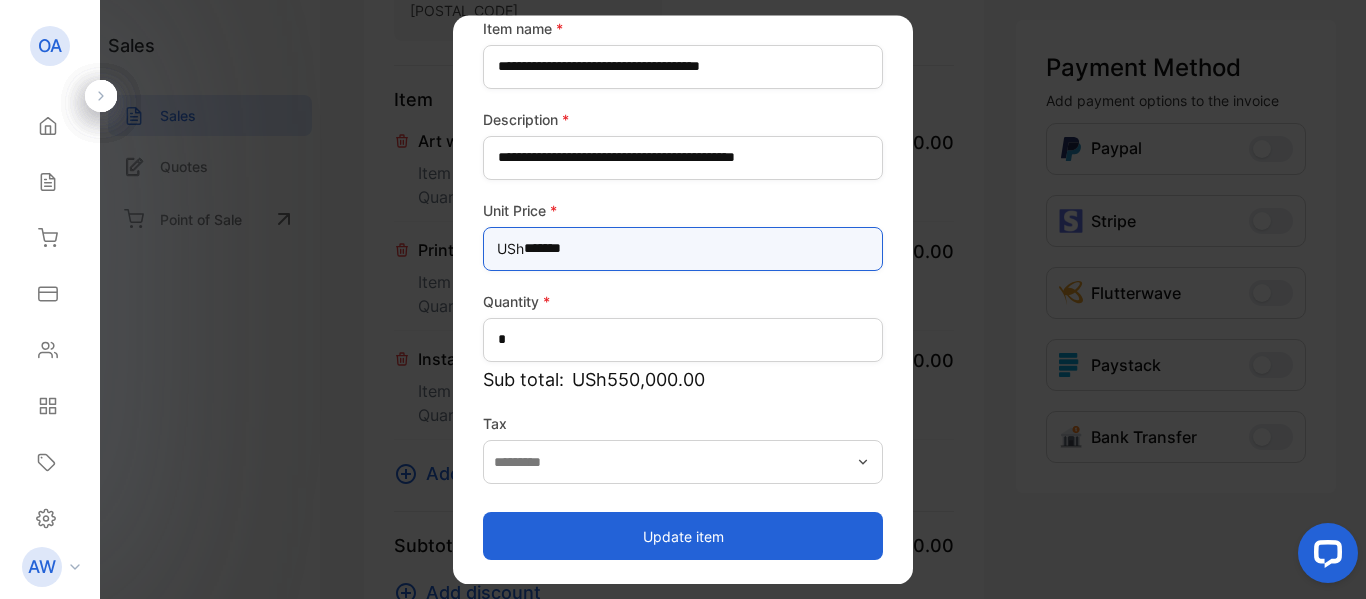 click on "*******" at bounding box center [683, 249] 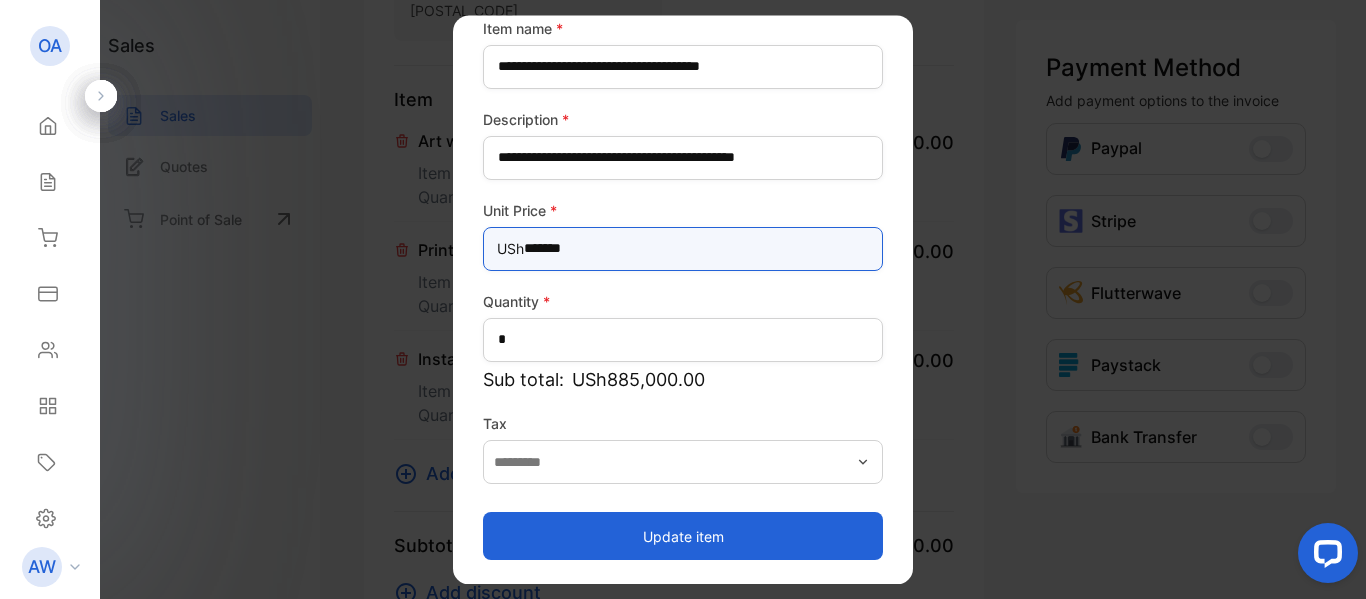 type on "*******" 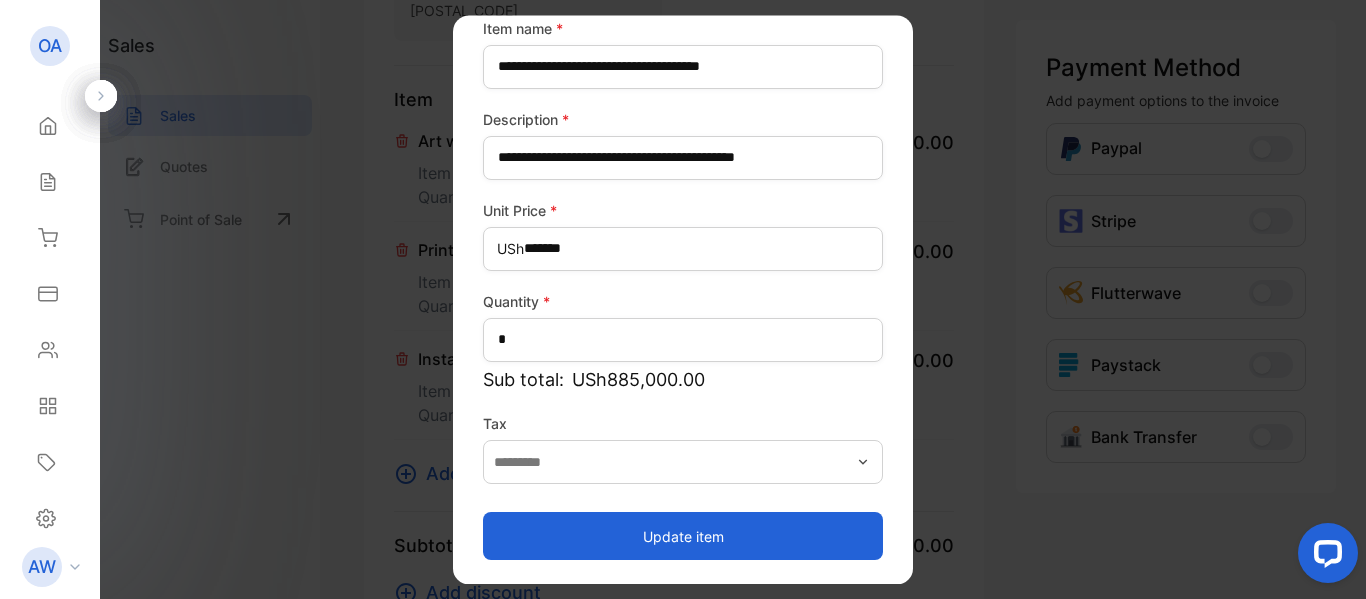 click on "Update item" at bounding box center [683, 536] 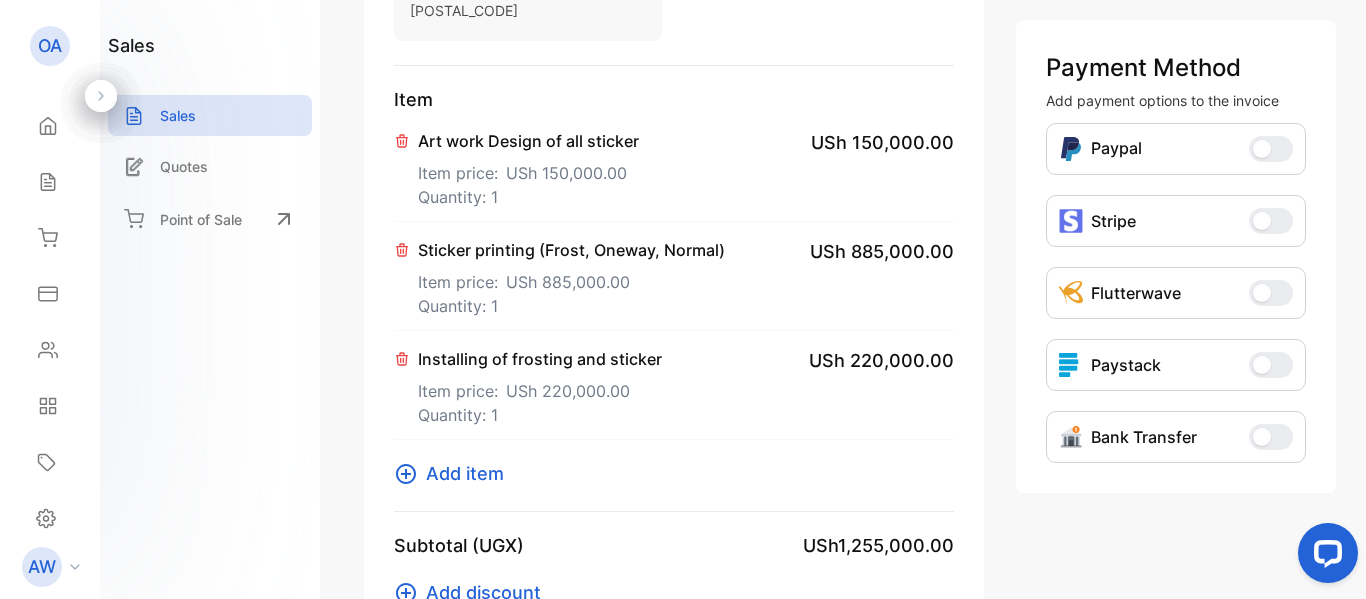 click on "USh 220,000.00" at bounding box center (882, 142) 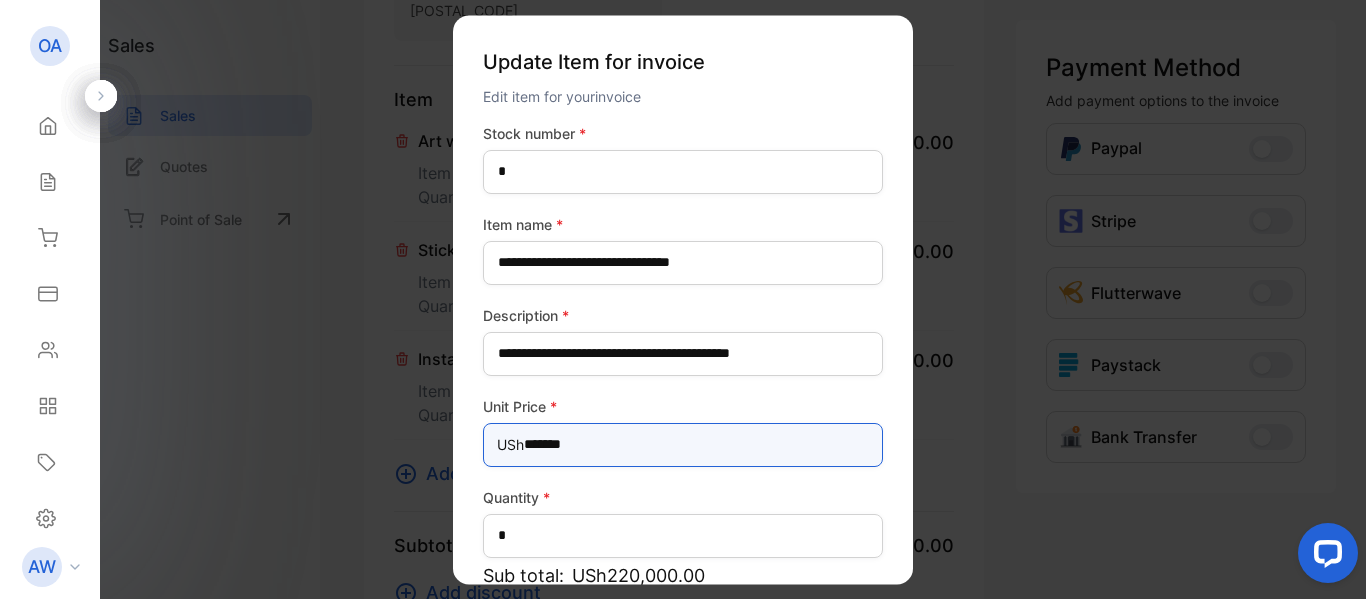 click on "*******" at bounding box center [683, 445] 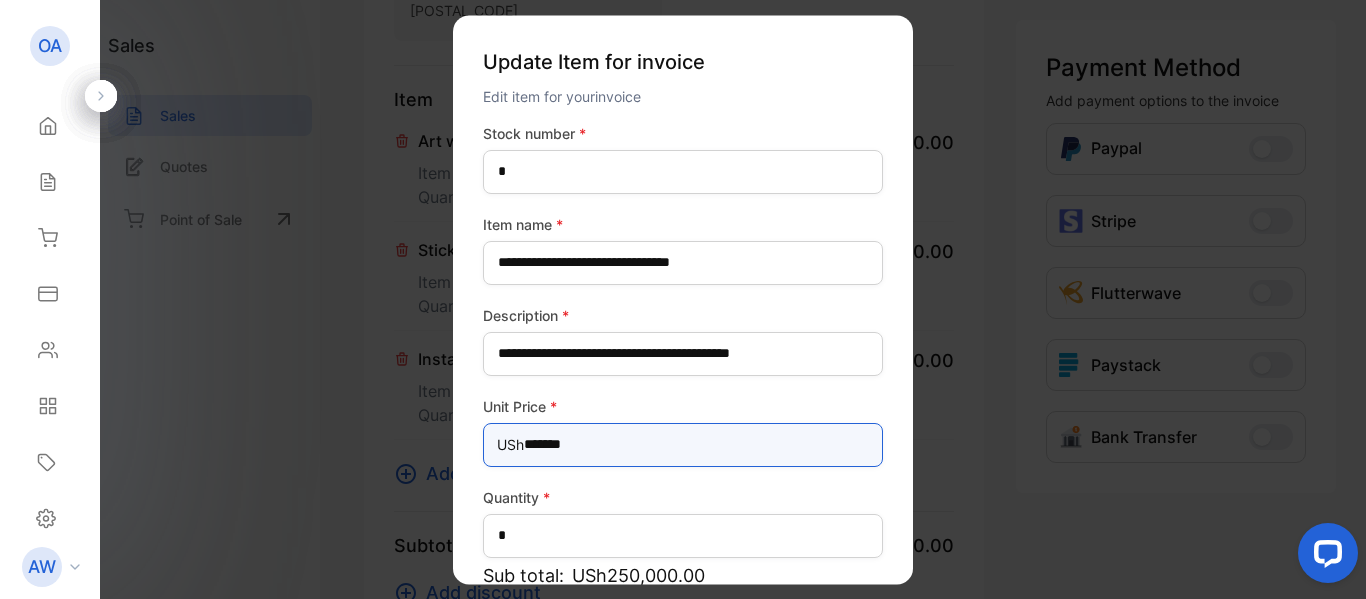 type on "*******" 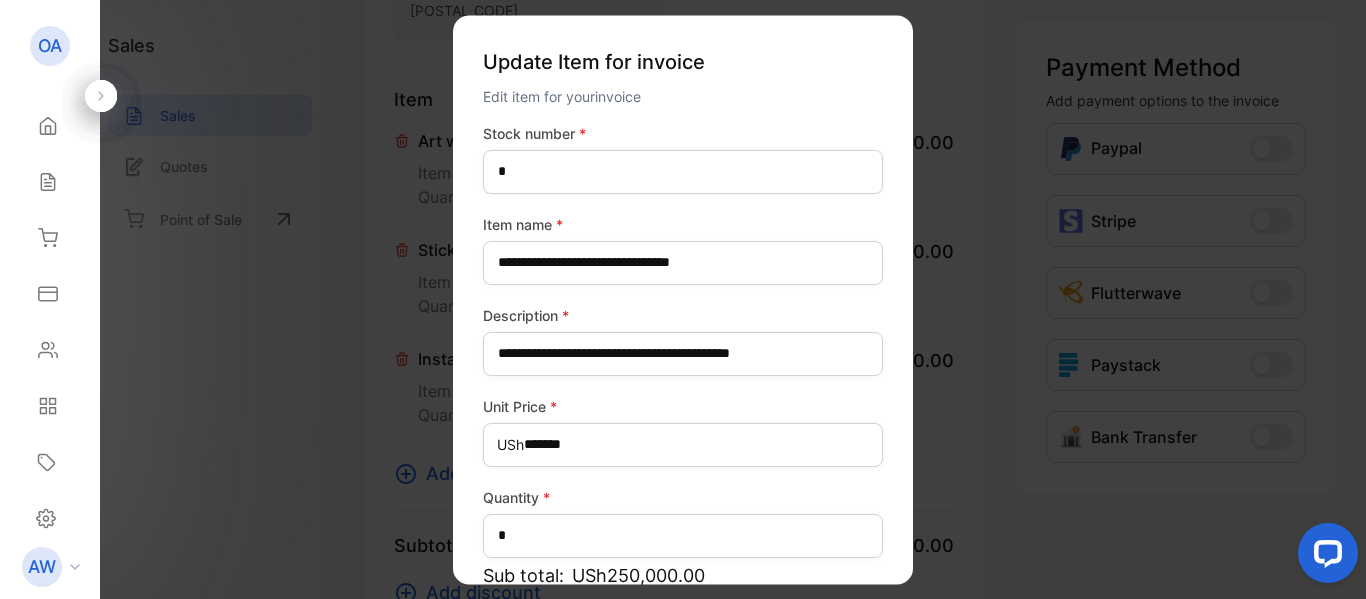 click on "Quantity   *" at bounding box center (683, 497) 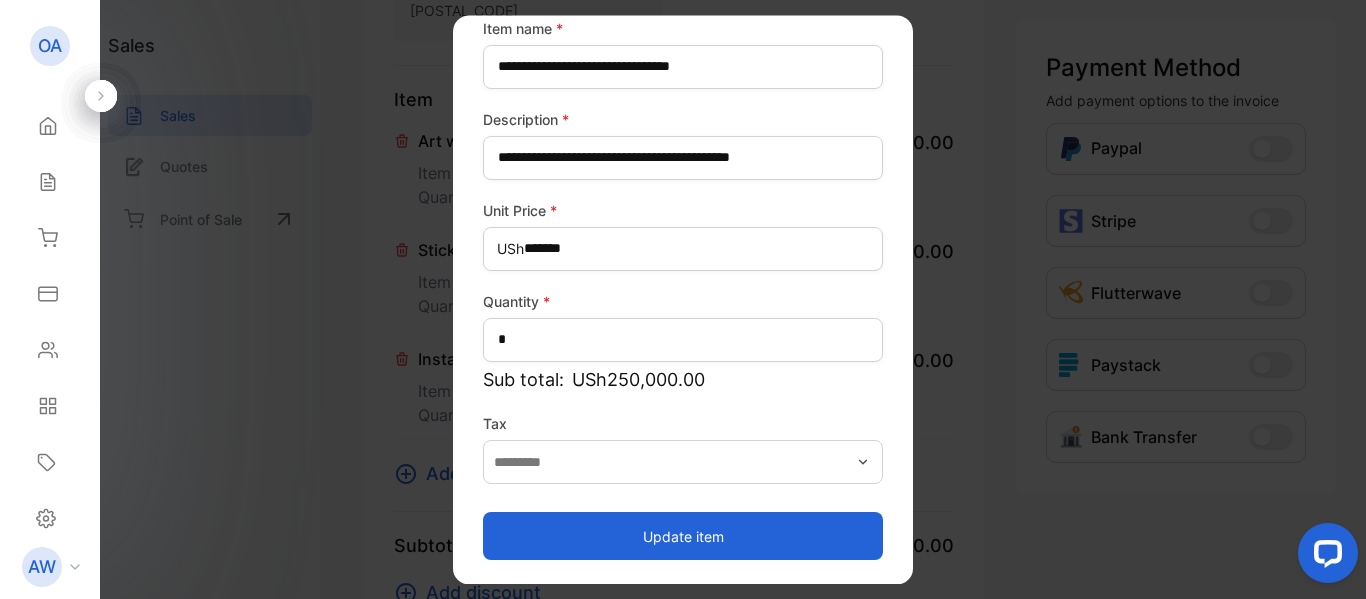 click on "Update item" at bounding box center (683, 536) 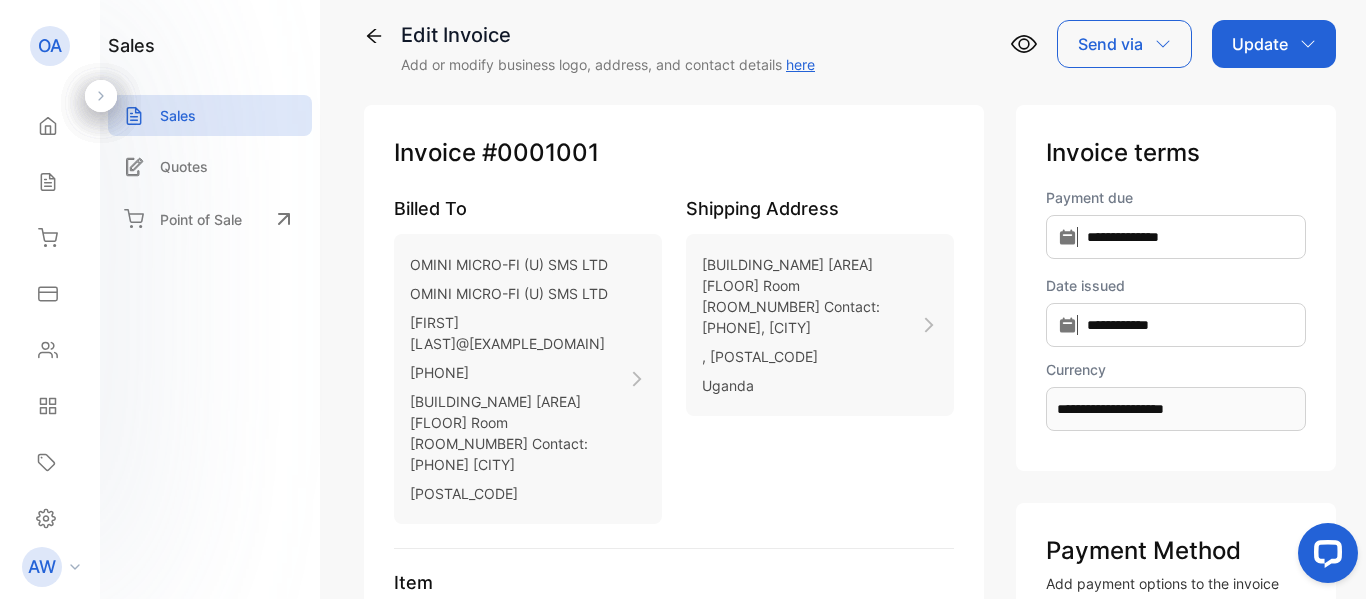 scroll, scrollTop: 0, scrollLeft: 0, axis: both 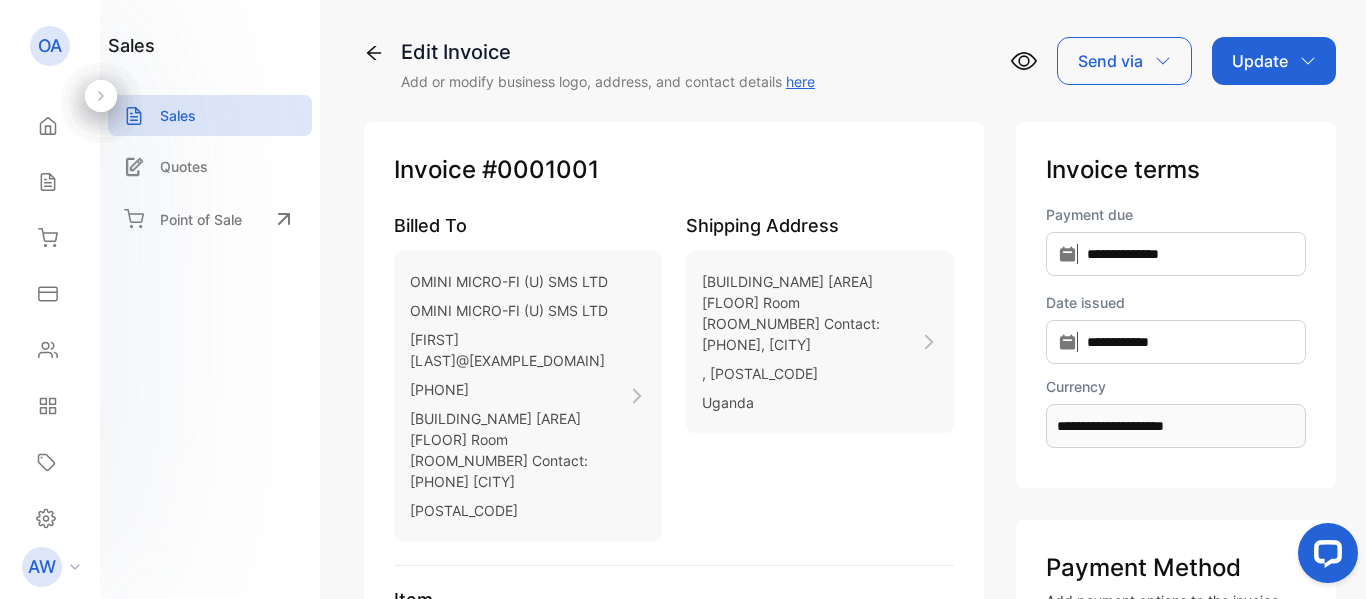 click on "Update" at bounding box center [1274, 61] 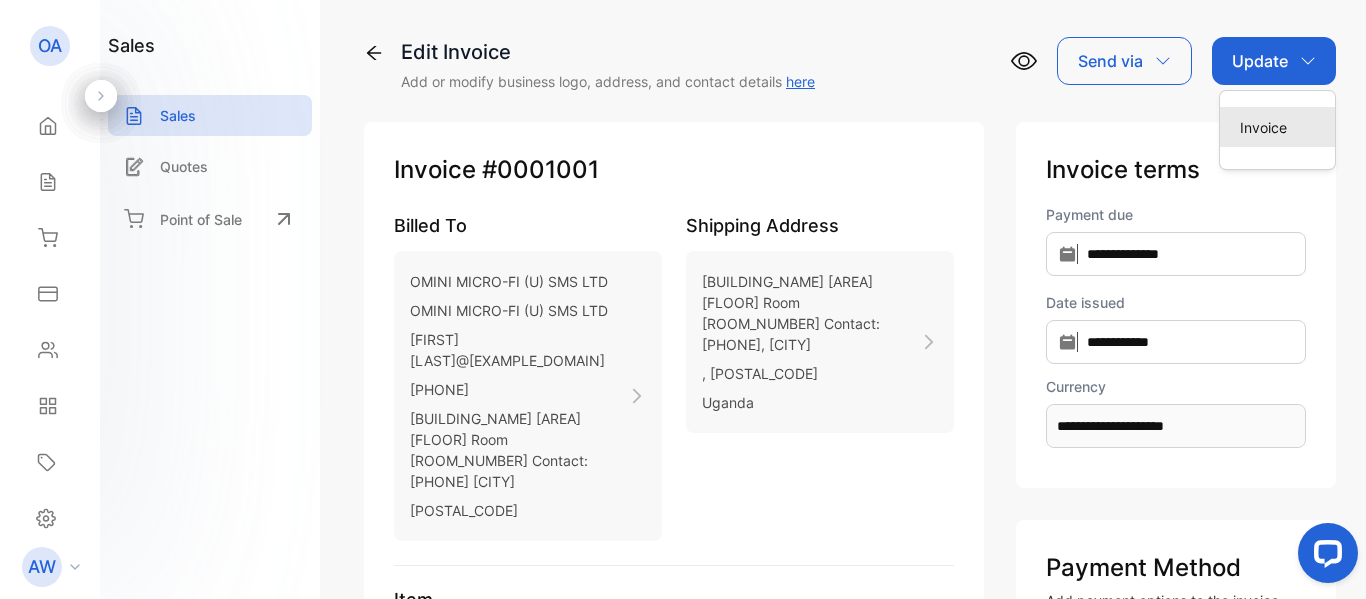 click on "Invoice" at bounding box center (1277, 127) 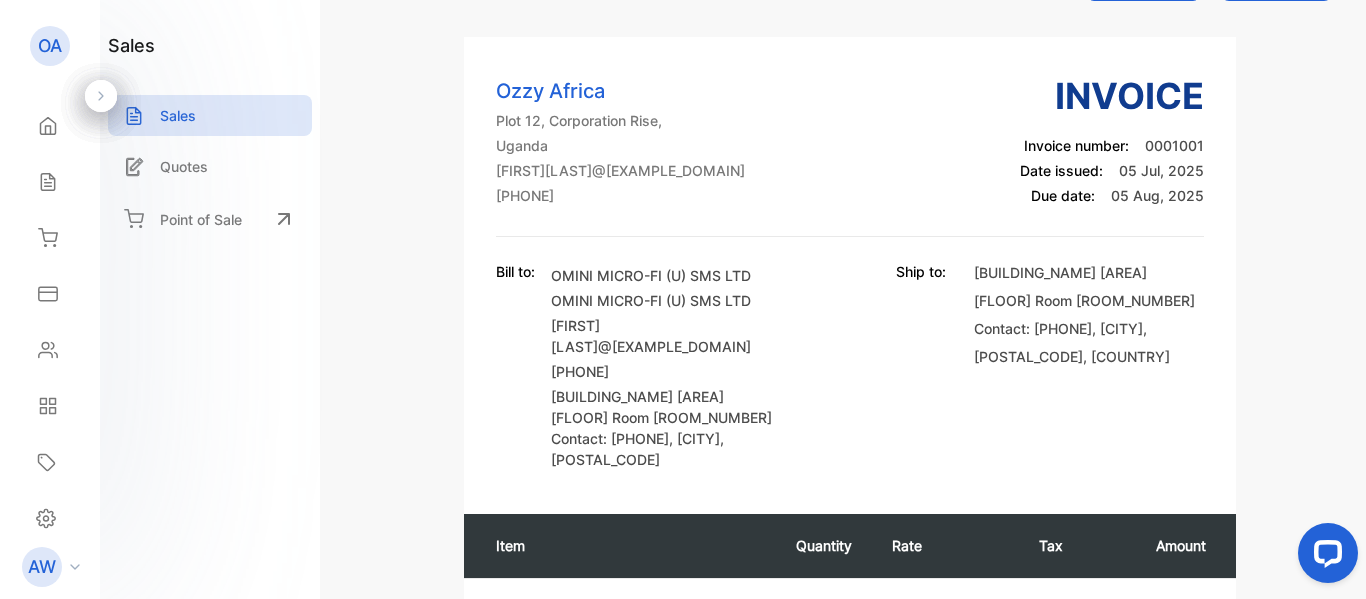 scroll, scrollTop: 0, scrollLeft: 0, axis: both 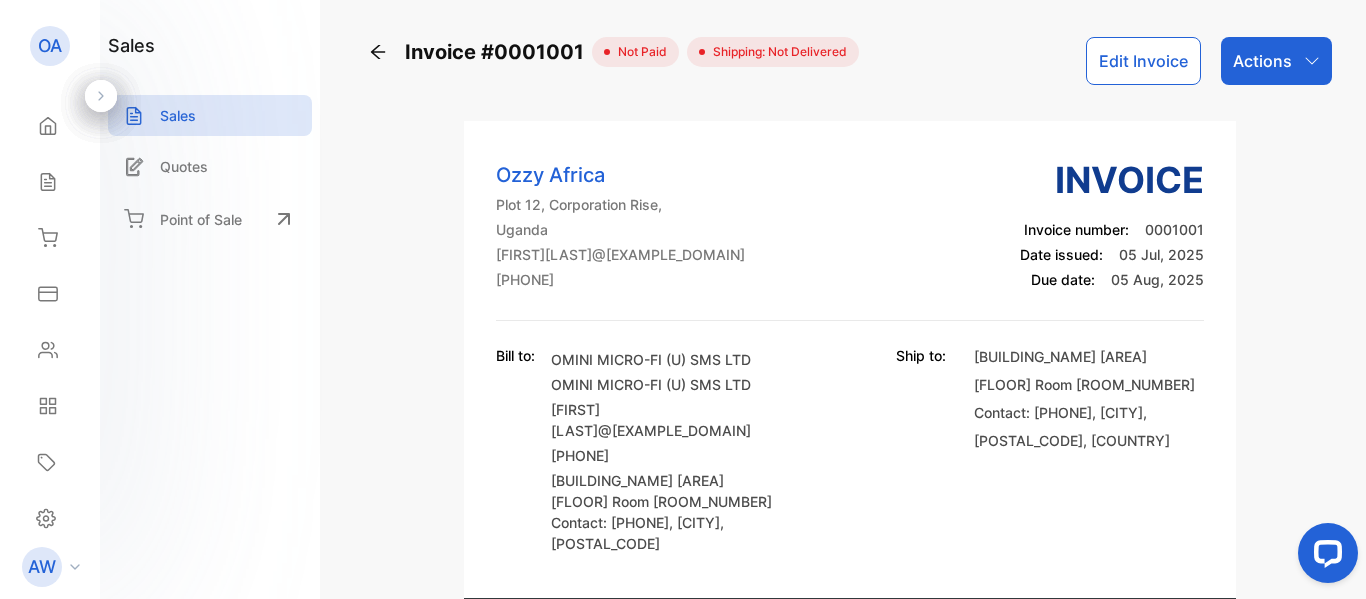 click on "Actions" at bounding box center [1262, 61] 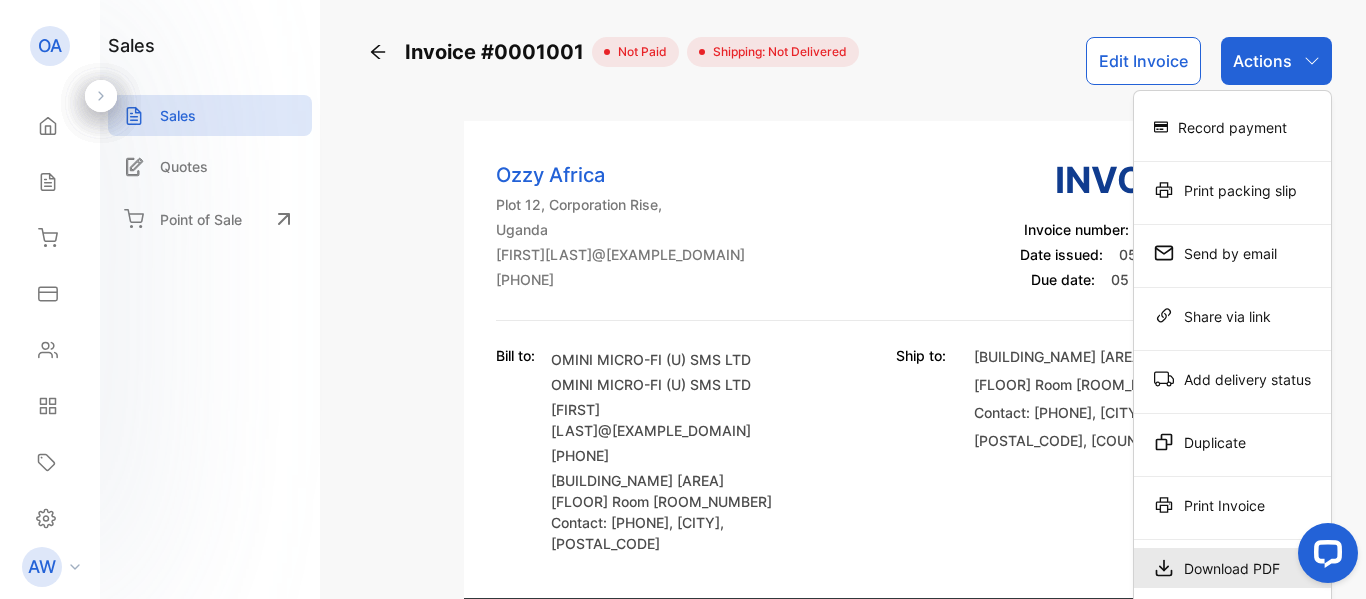 click on "Download PDF" at bounding box center (1232, 127) 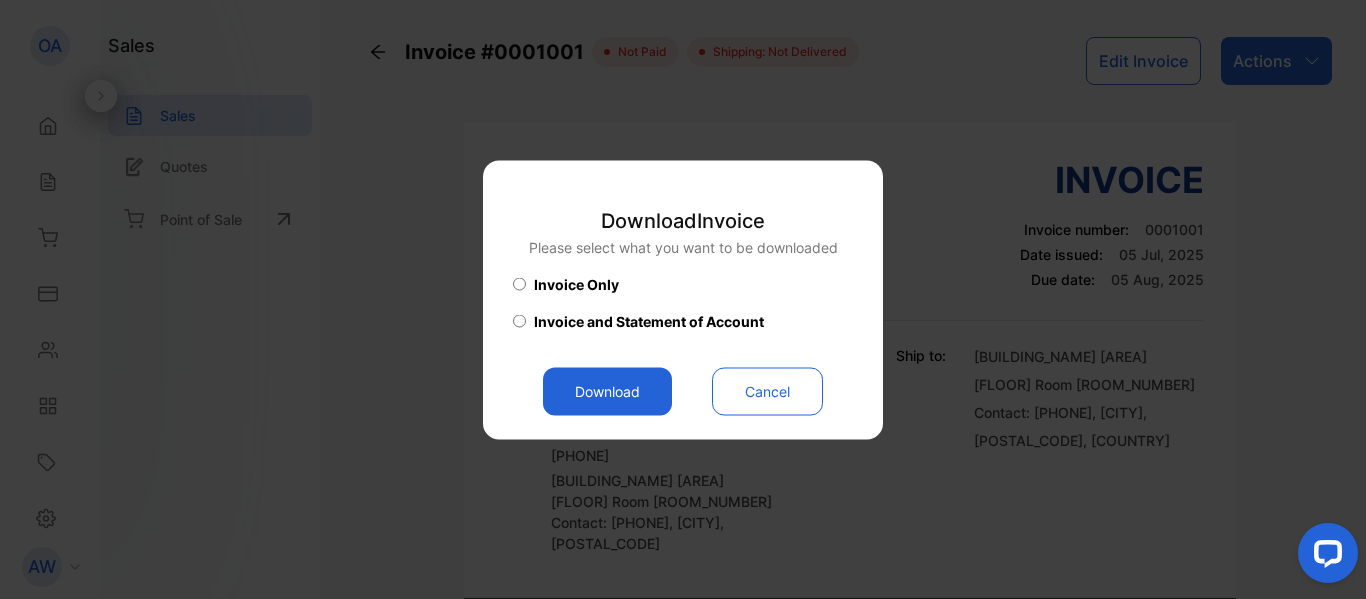 click on "Download" at bounding box center [607, 391] 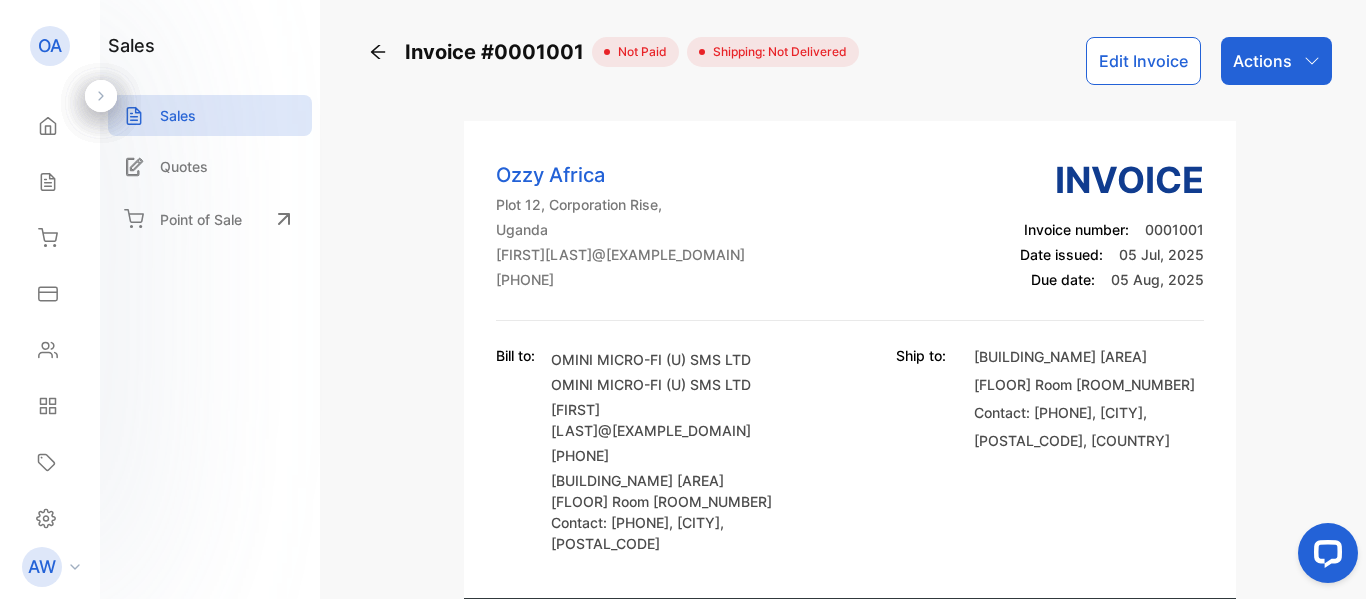 scroll, scrollTop: 0, scrollLeft: 0, axis: both 